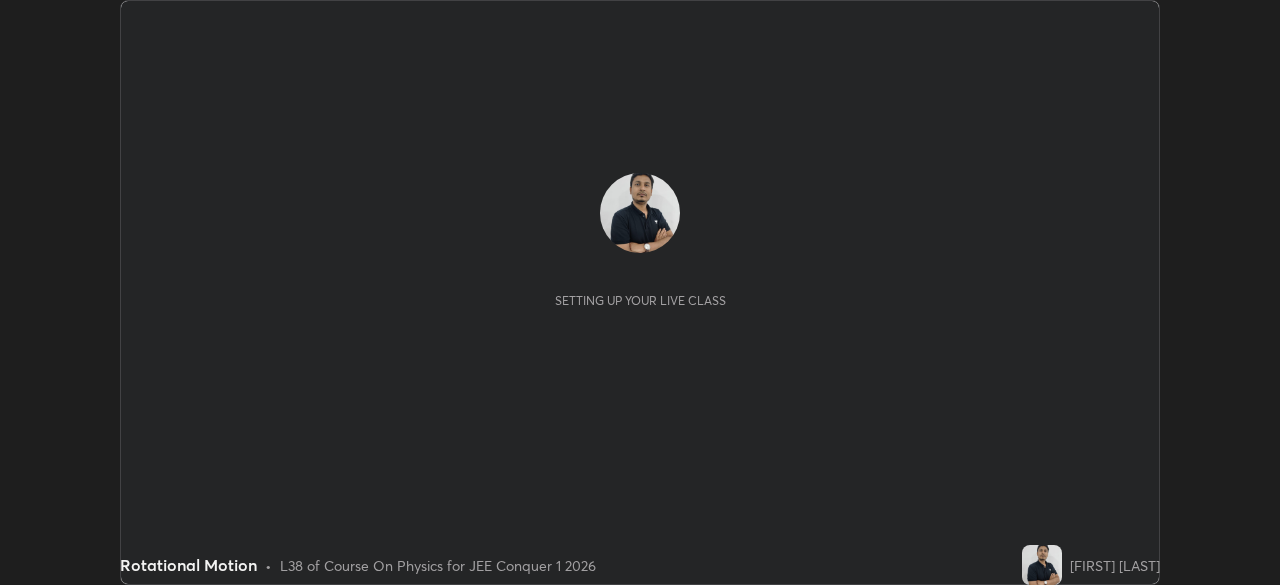 scroll, scrollTop: 0, scrollLeft: 0, axis: both 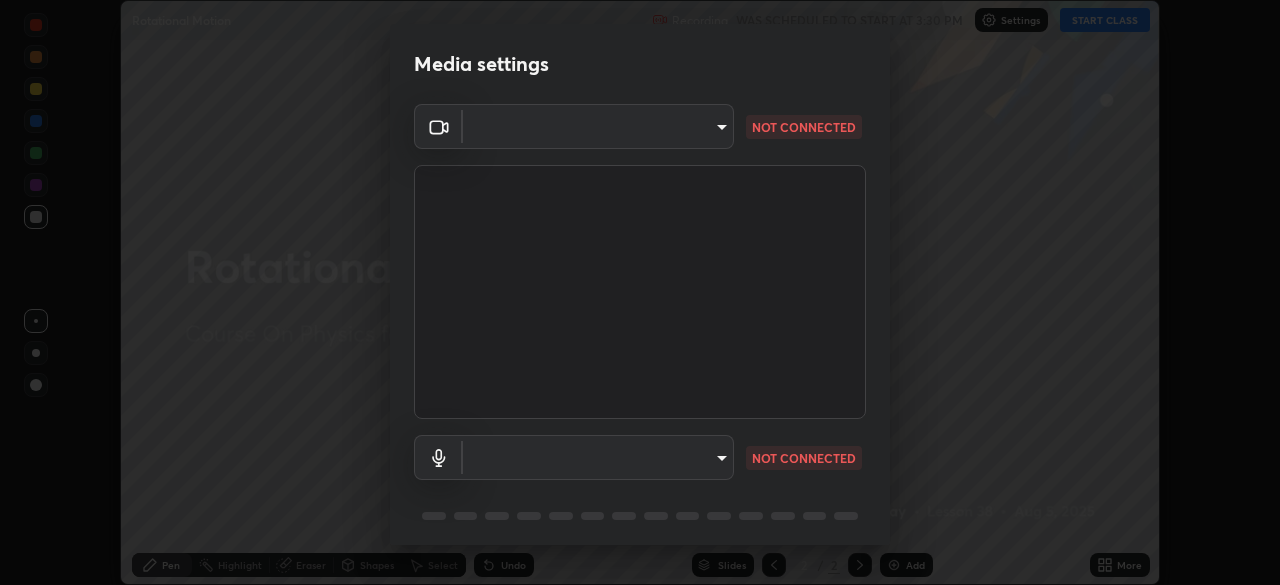 type on "d1d801c93c7654c4b633a6c07394091896b345958fc18d5d3497827749e02924" 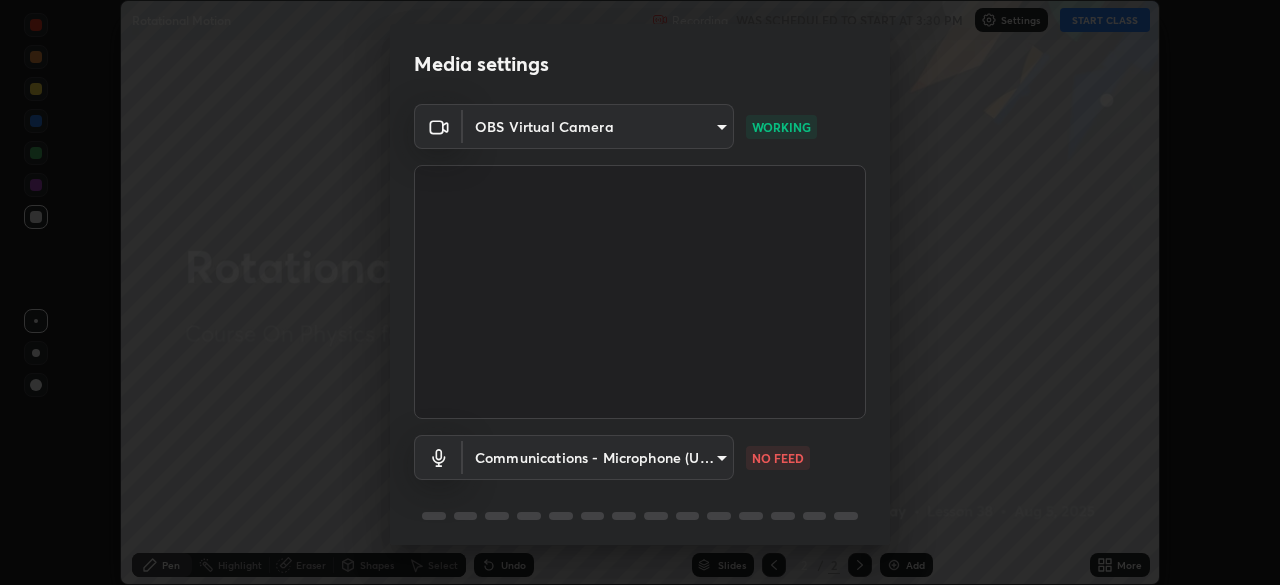 click on "Erase all Rotational Motion Recording WAS SCHEDULED TO START AT 3:30 PM Settings START CLASS Setting up your live class Rotational Motion • L38 of Course On Physics for JEE Conquer 1 2026 [NAME] Pen Highlight Eraser Shapes Select Undo Slides 2 / 2 Add More No doubts shared Encourage your learners to ask a doubt for better clarity Report an issue Reason for reporting Buffering Chat not working Audio - Video sync issue Educator video quality low ​ Attach an image Report Media settings OBS Virtual Camera d1d801c93c7654c4b633a6c07394091896b345958fc18d5d3497827749e02924 WORKING Communications - Microphone (USB PnP Sound Device) communications NO FEED 1 / 5 Next" at bounding box center [640, 292] 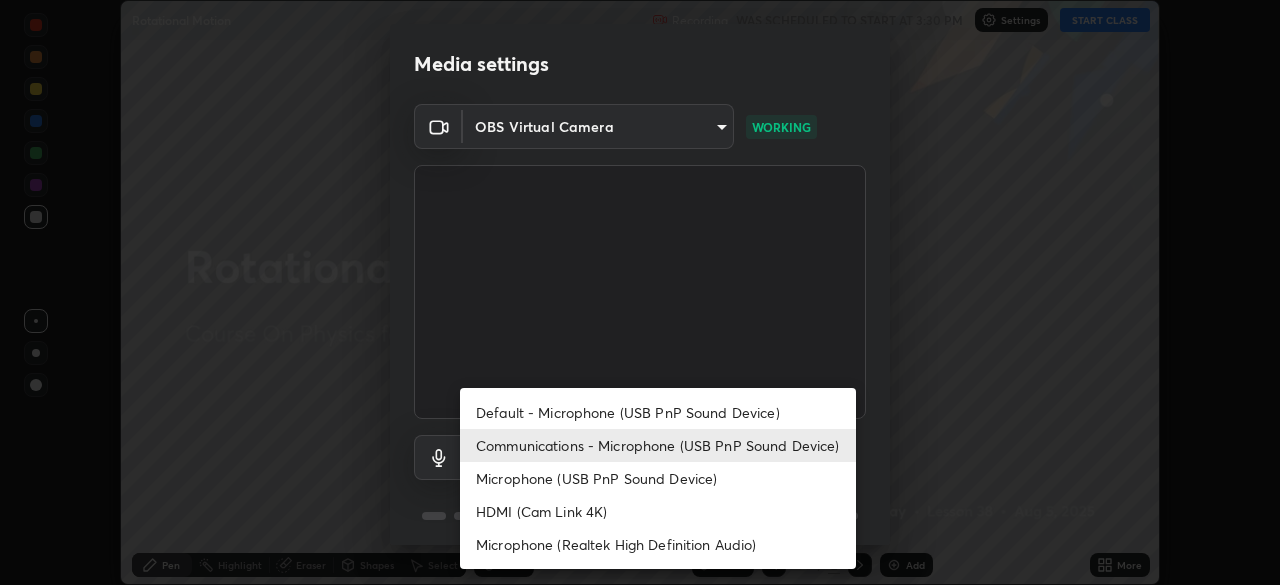 click on "Default - Microphone (USB PnP Sound Device)" at bounding box center (658, 412) 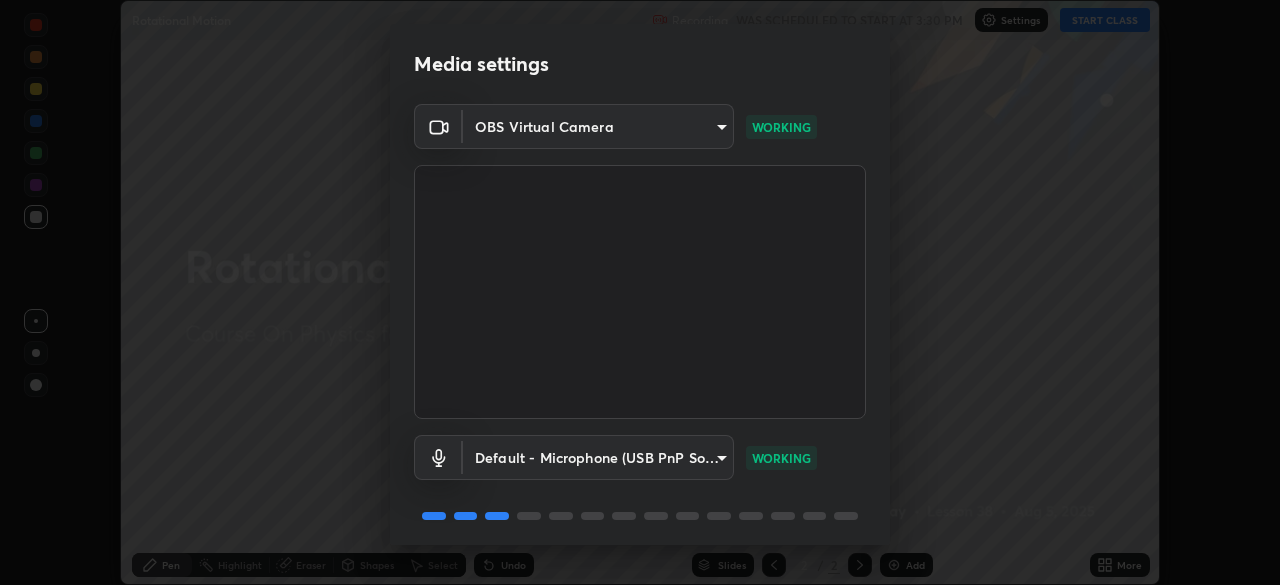 scroll, scrollTop: 71, scrollLeft: 0, axis: vertical 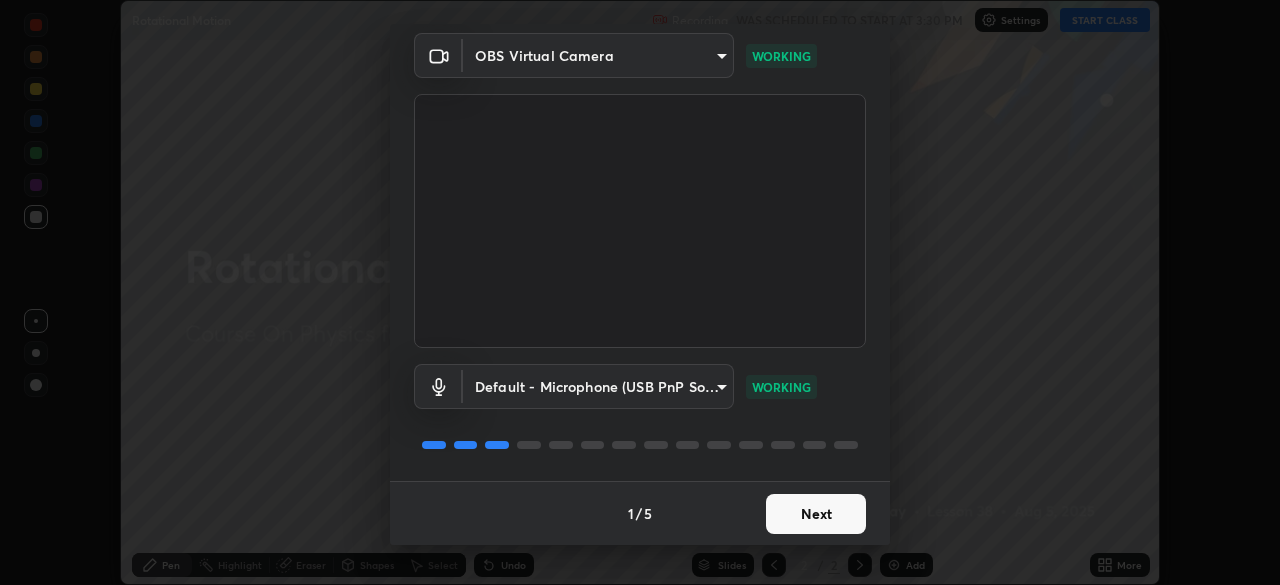 click on "Next" at bounding box center (816, 514) 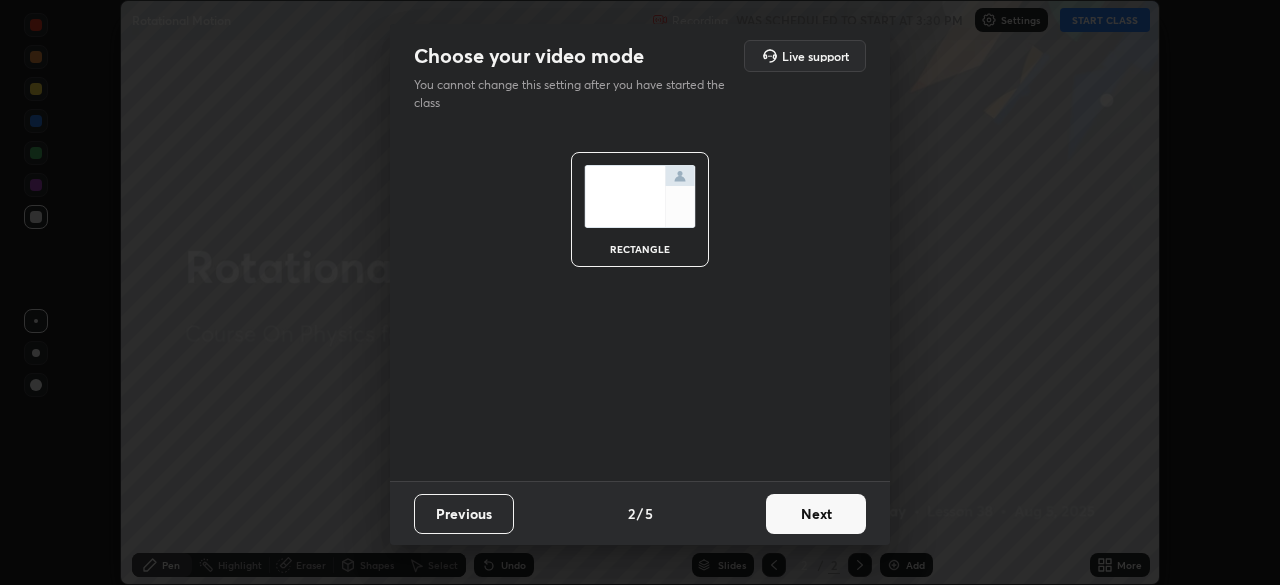 click on "Next" at bounding box center (816, 514) 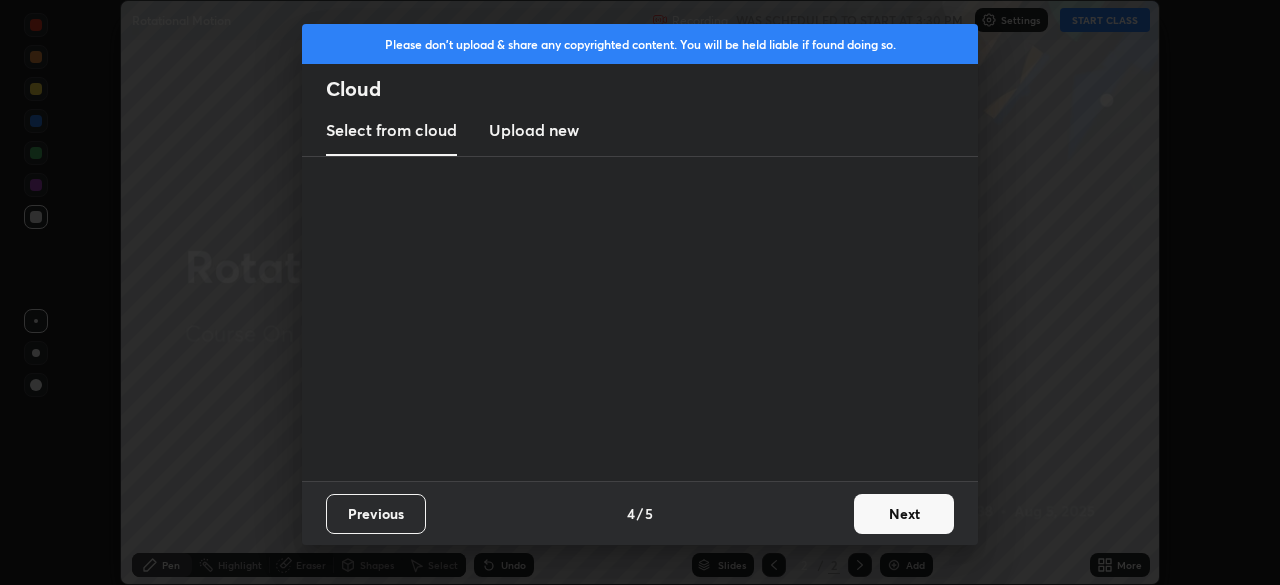 click on "Previous 4 / 5 Next" at bounding box center (640, 513) 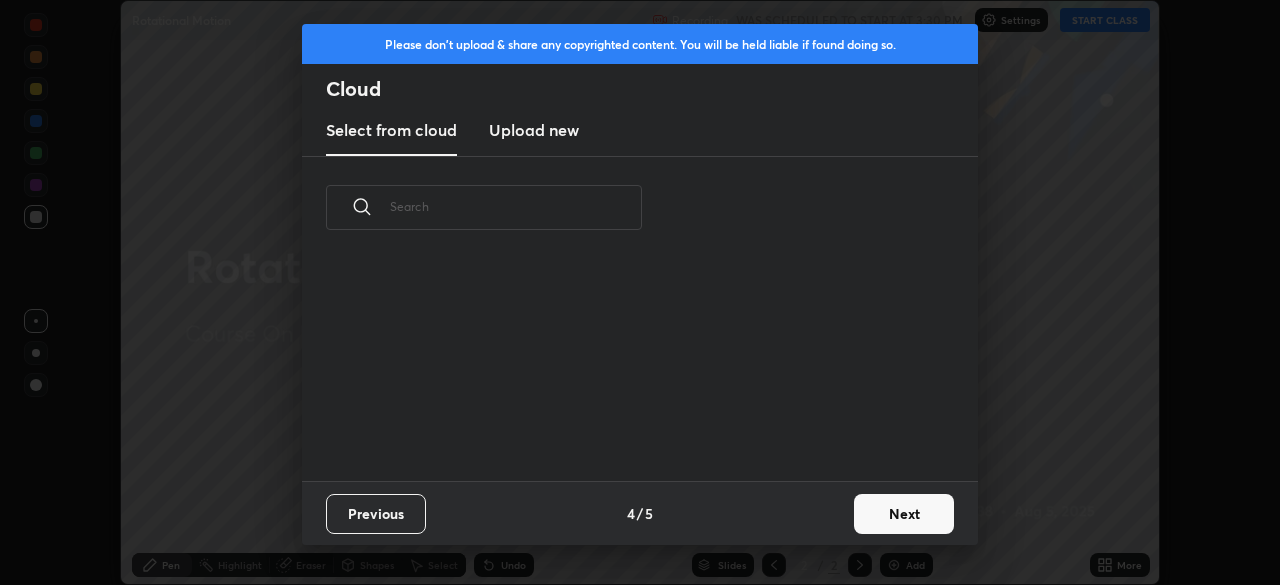 scroll, scrollTop: 0, scrollLeft: 0, axis: both 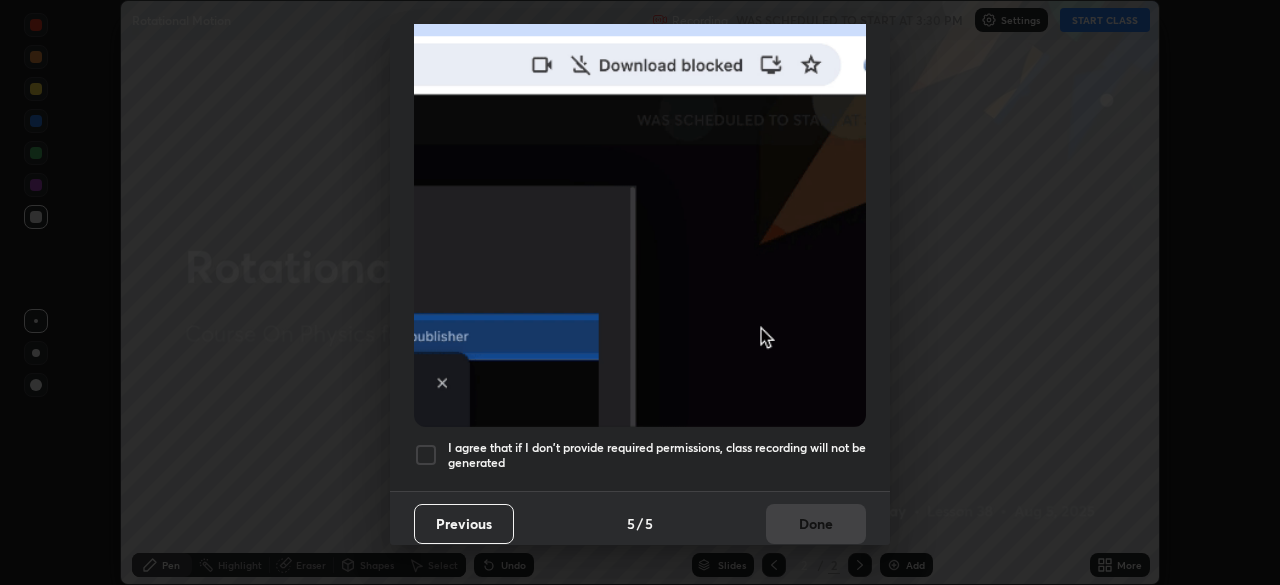 click at bounding box center (426, 455) 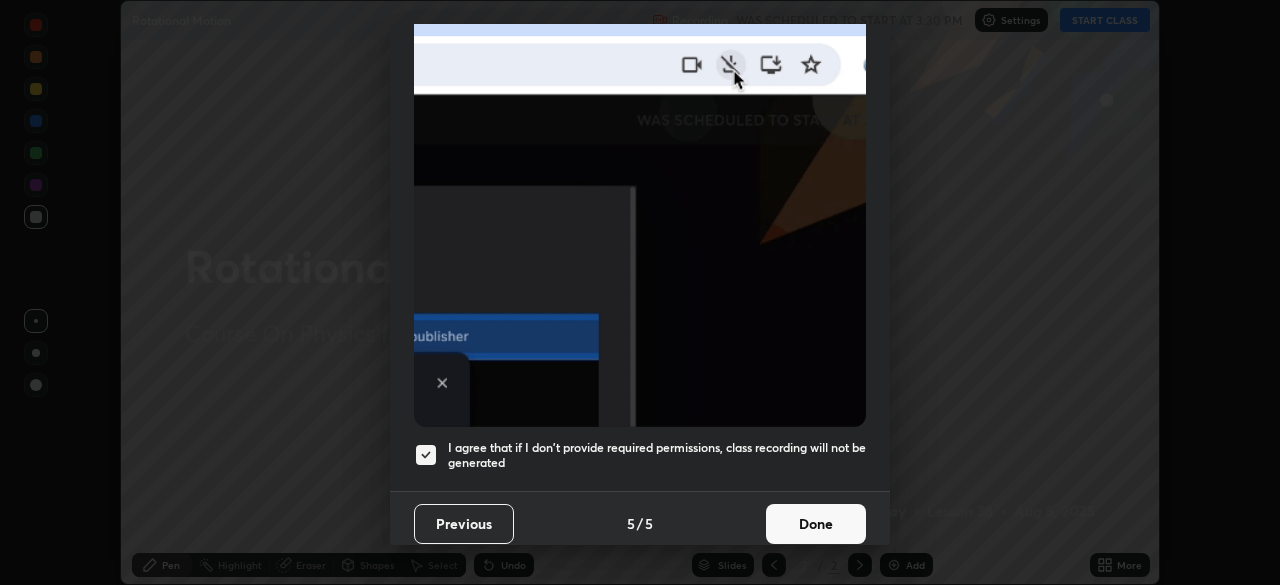 click on "Done" at bounding box center [816, 524] 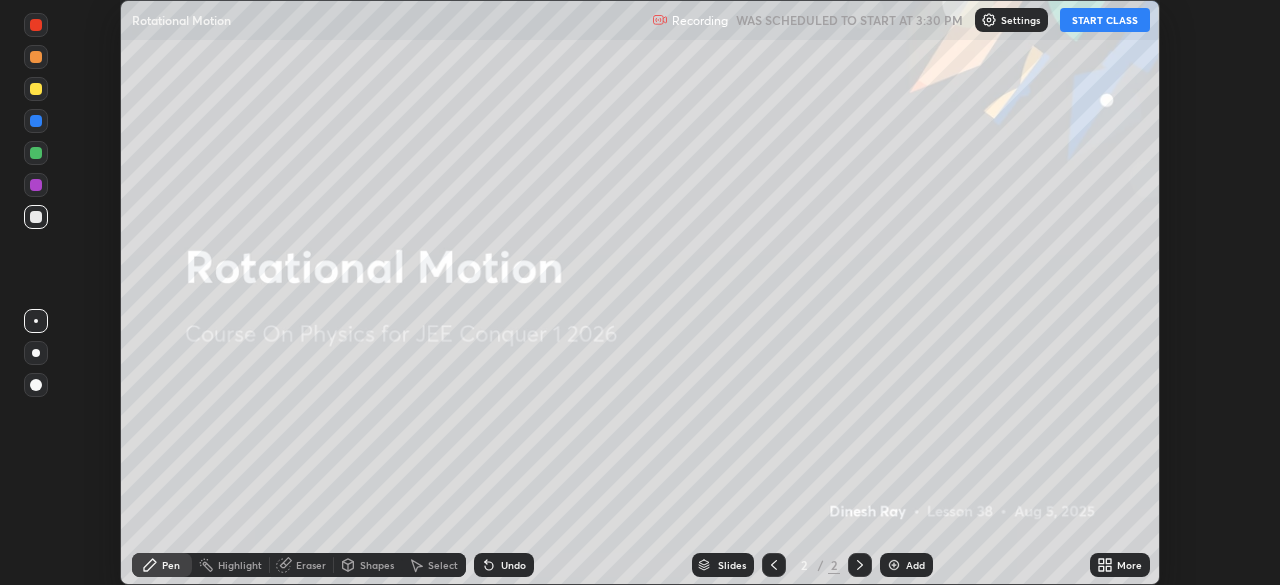 click 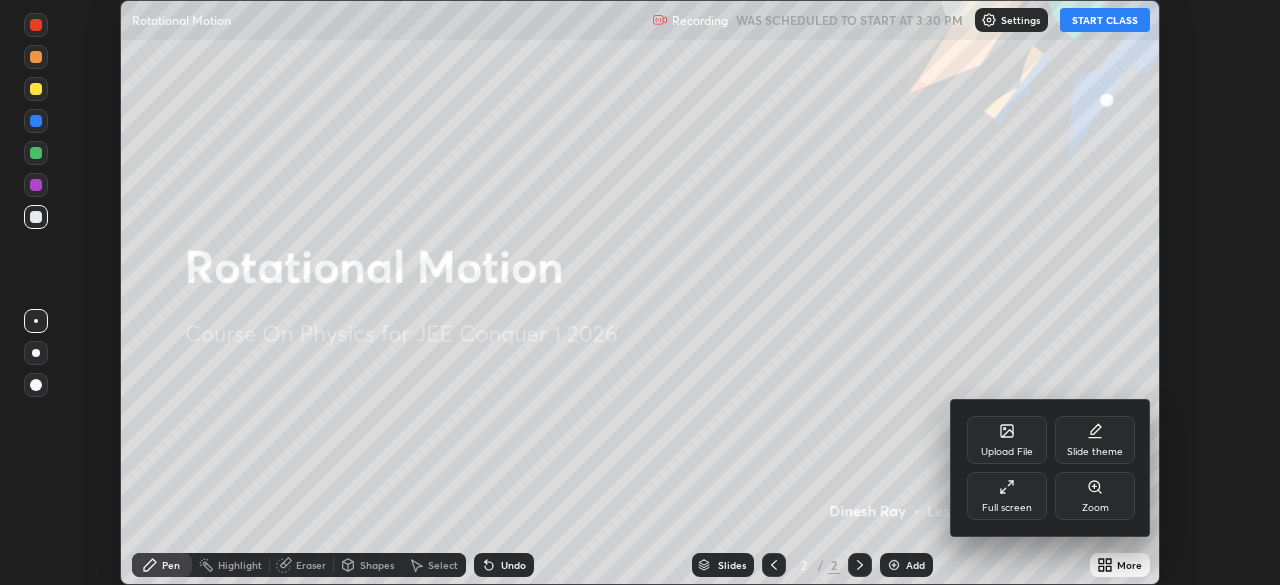 click on "Full screen" at bounding box center (1007, 508) 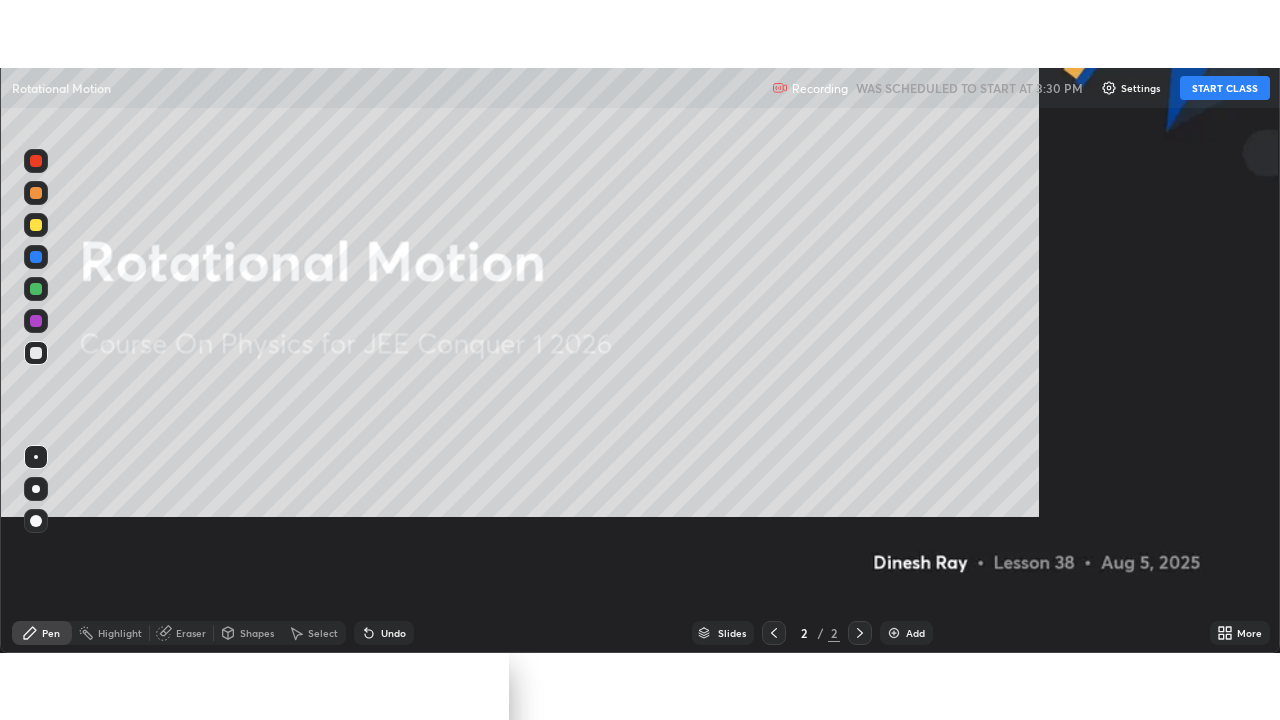 scroll, scrollTop: 99280, scrollLeft: 98720, axis: both 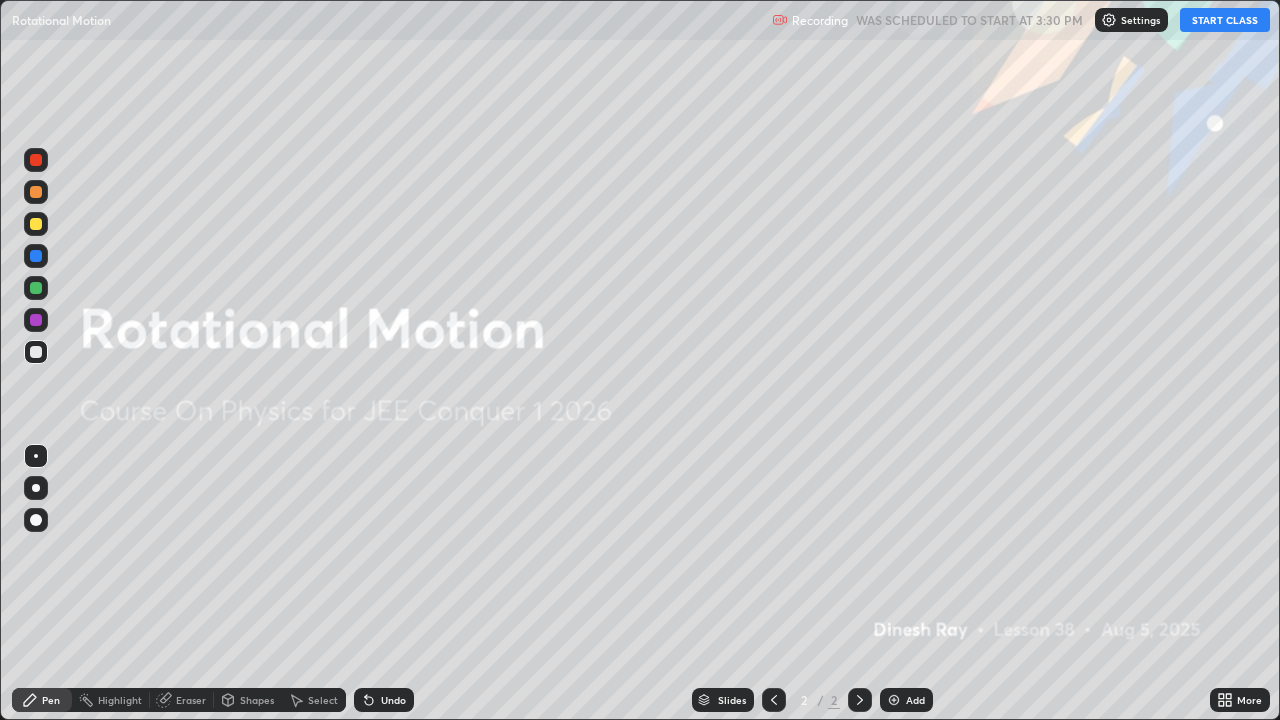 click on "START CLASS" at bounding box center [1225, 20] 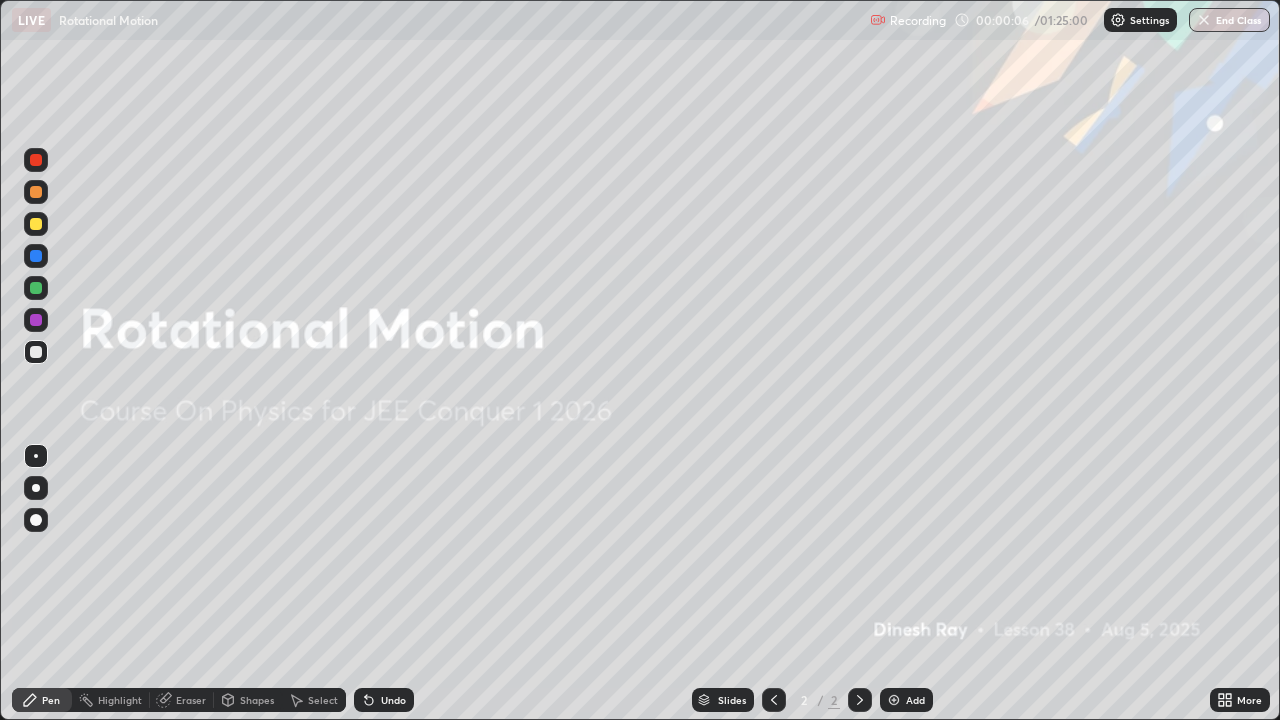 click at bounding box center (36, 488) 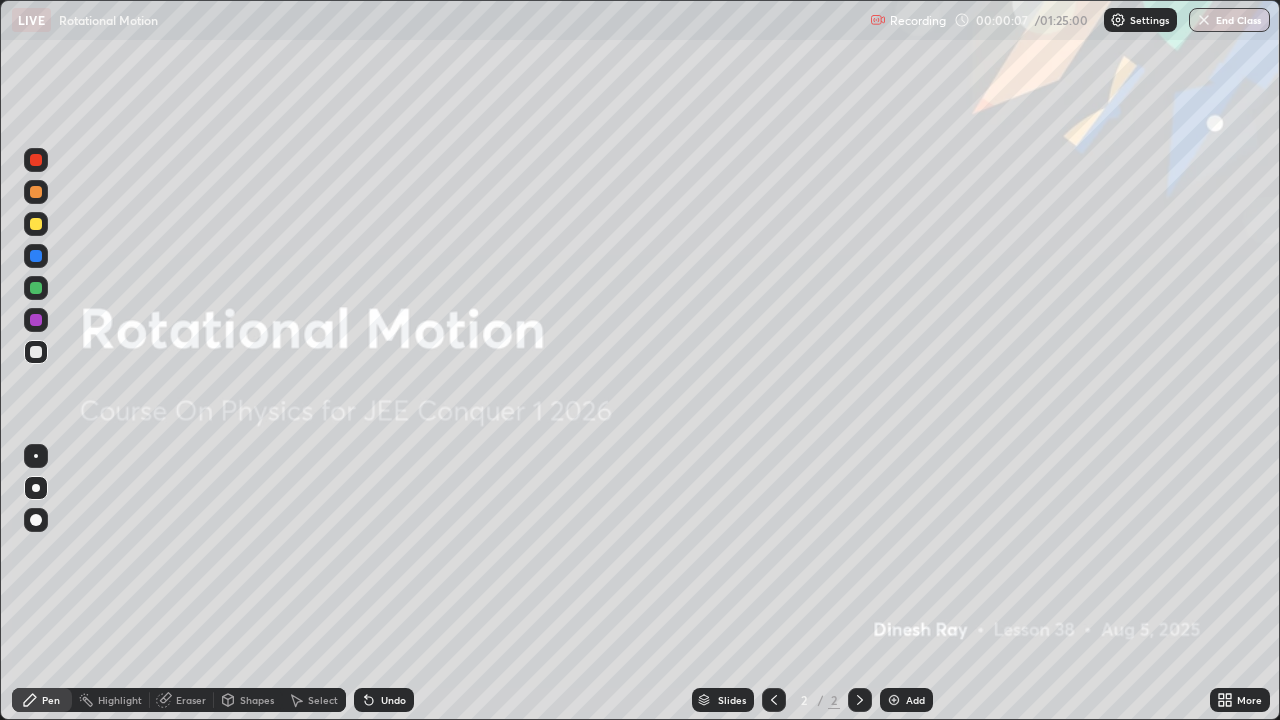 click at bounding box center [36, 224] 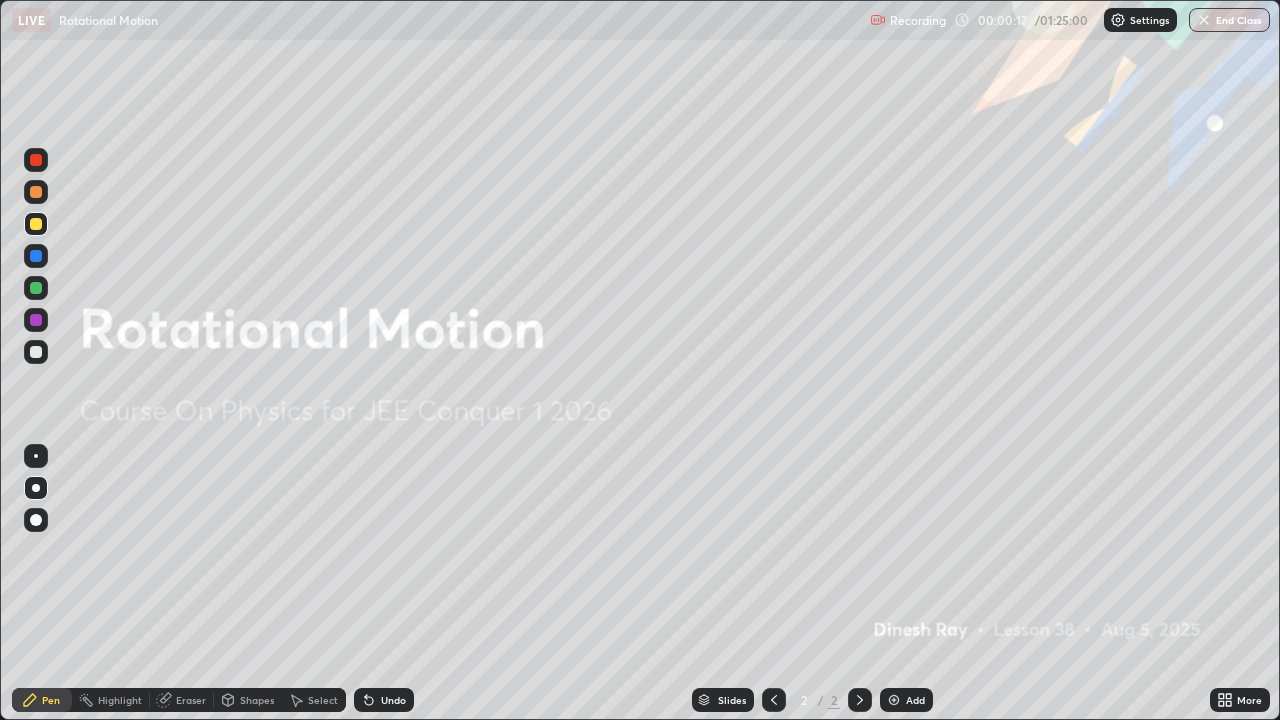 click at bounding box center (36, 192) 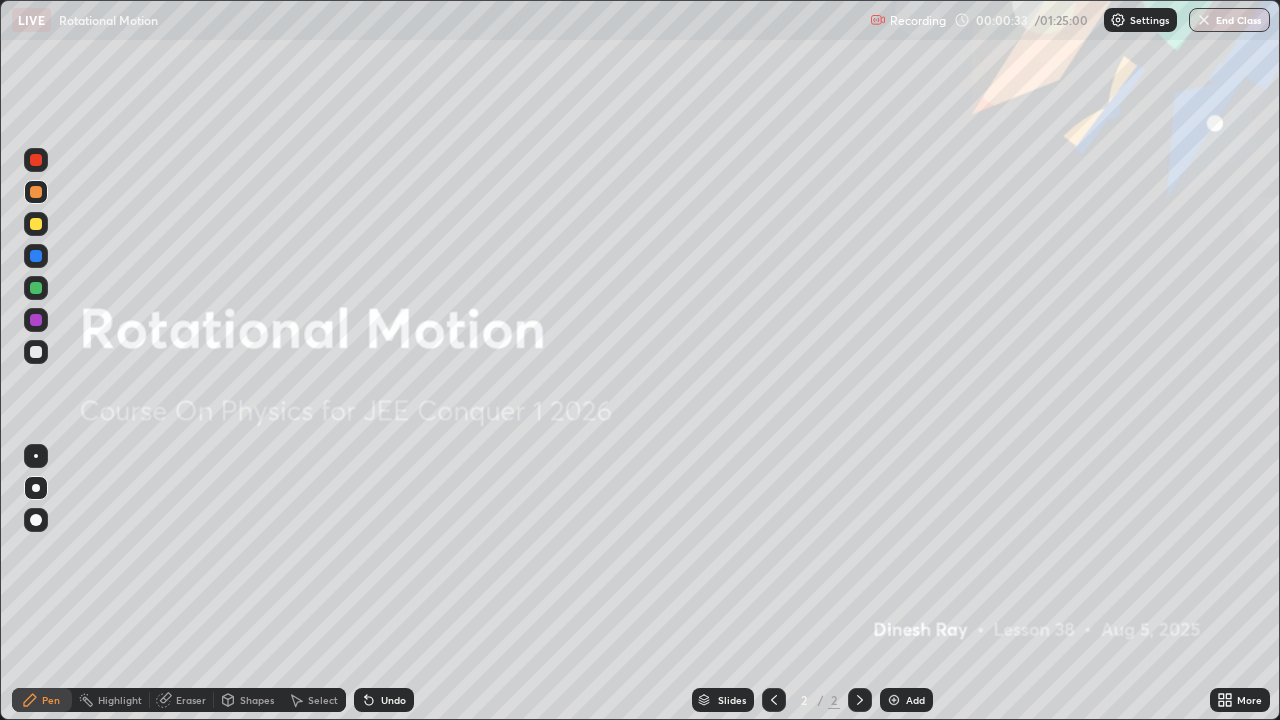 click at bounding box center (894, 700) 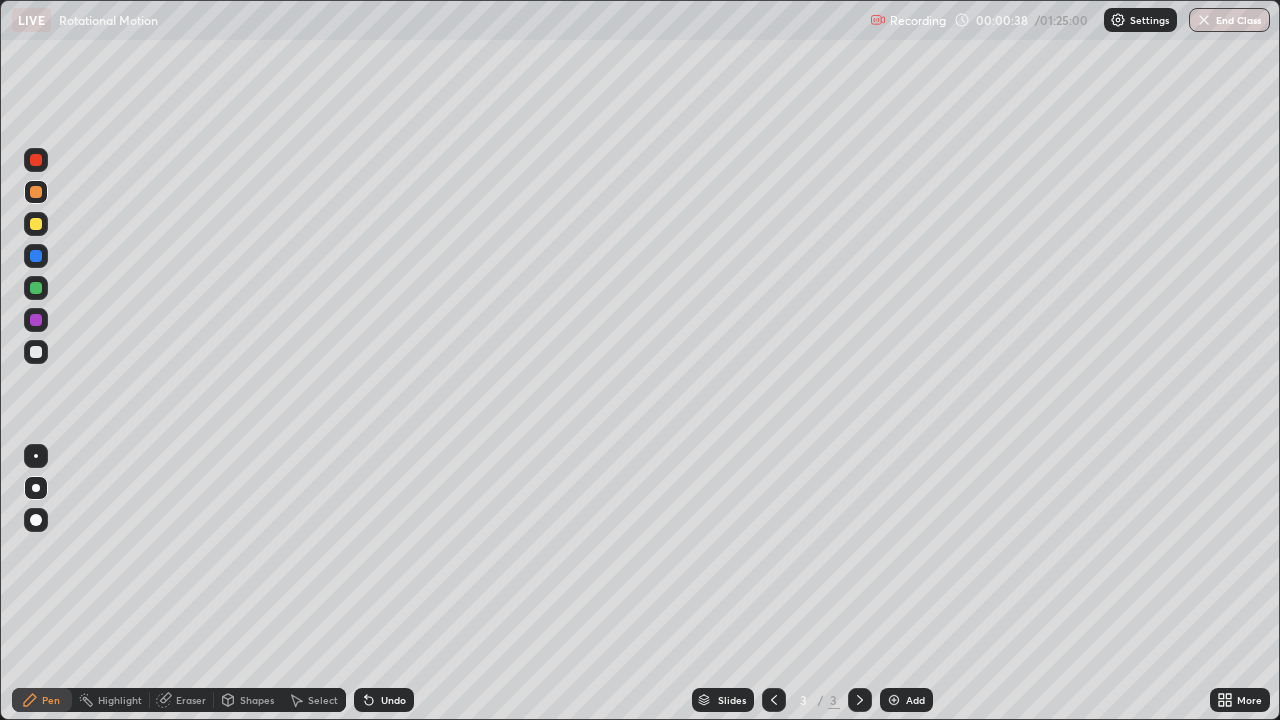 click at bounding box center [36, 224] 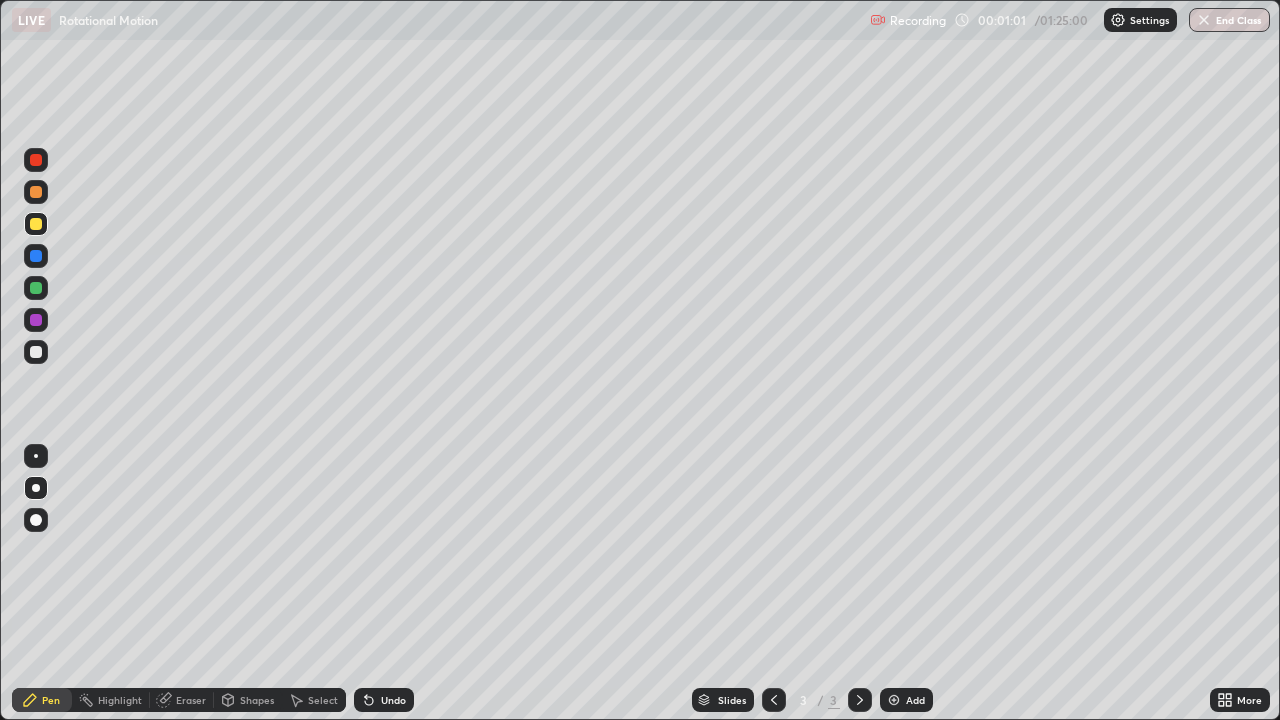 click at bounding box center [36, 352] 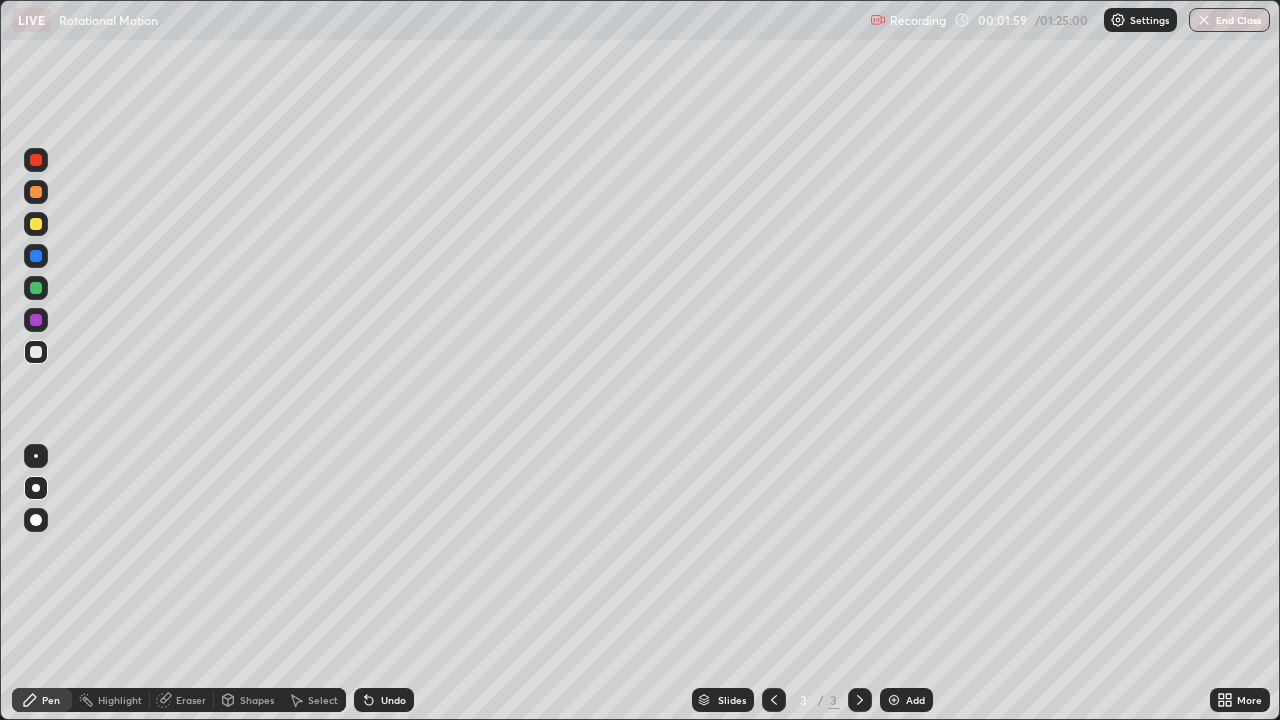 click at bounding box center (36, 288) 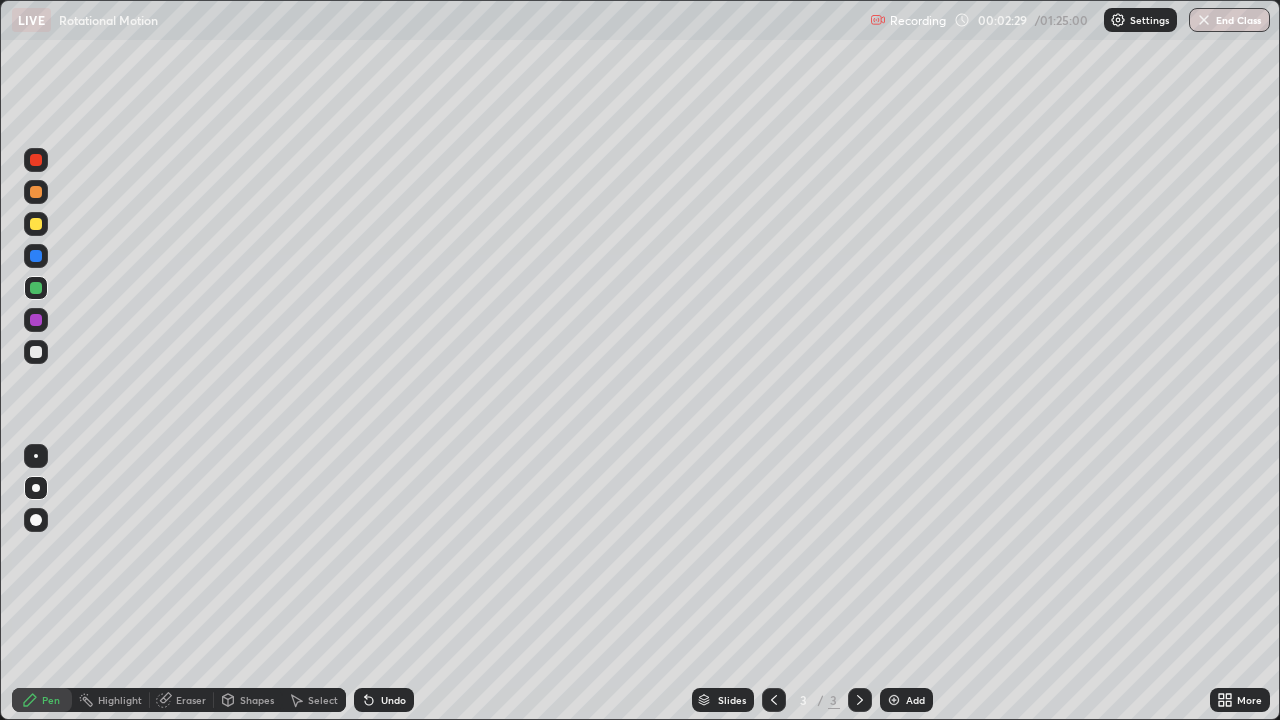 click at bounding box center [36, 256] 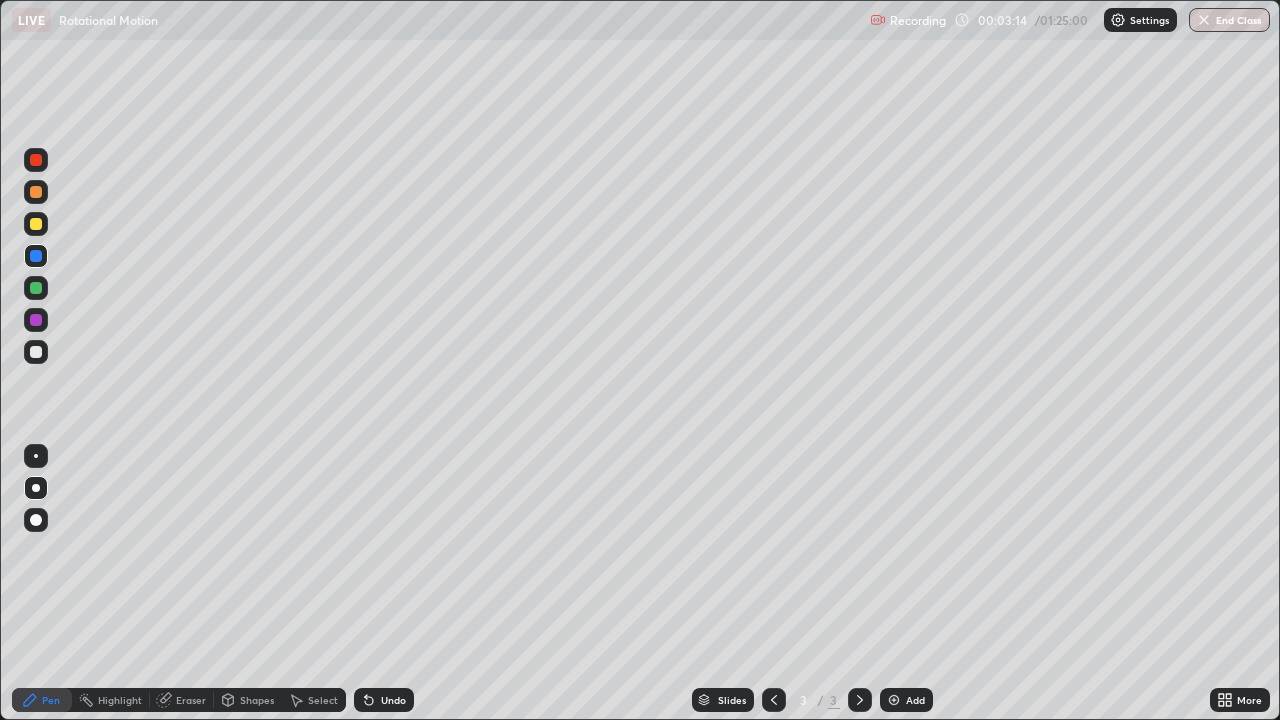 click at bounding box center (36, 224) 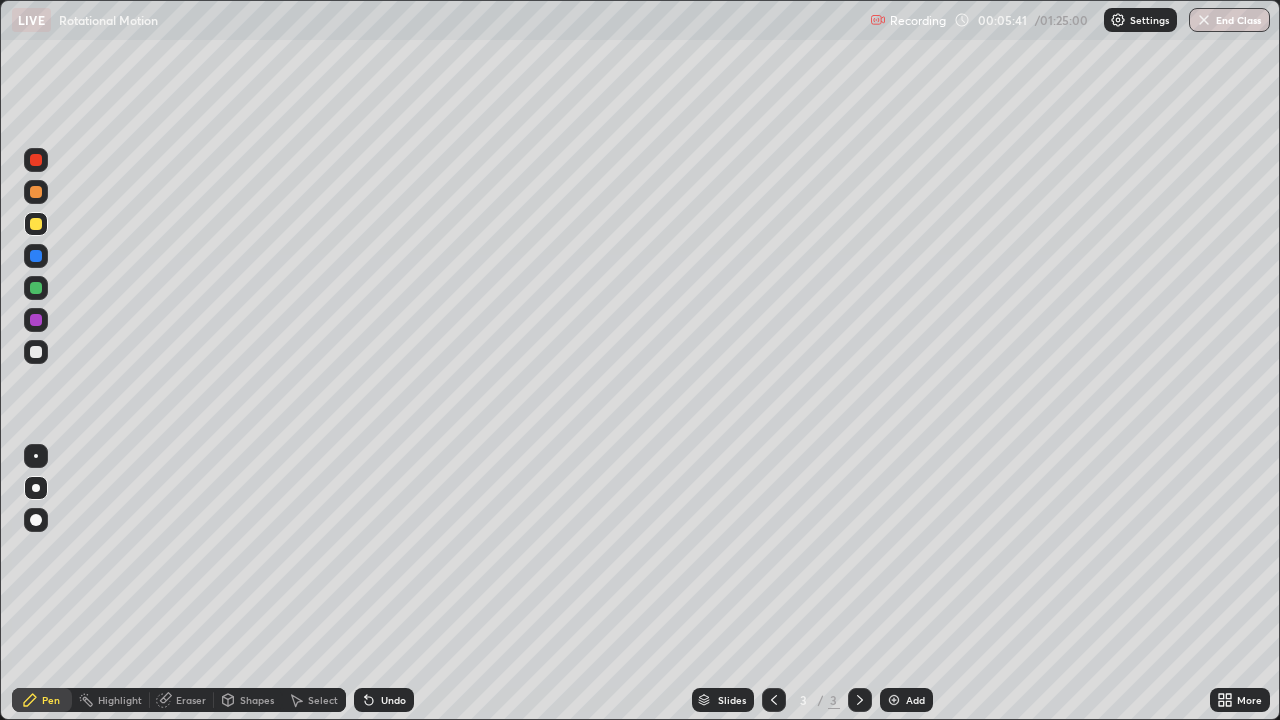 click on "Add" at bounding box center (915, 700) 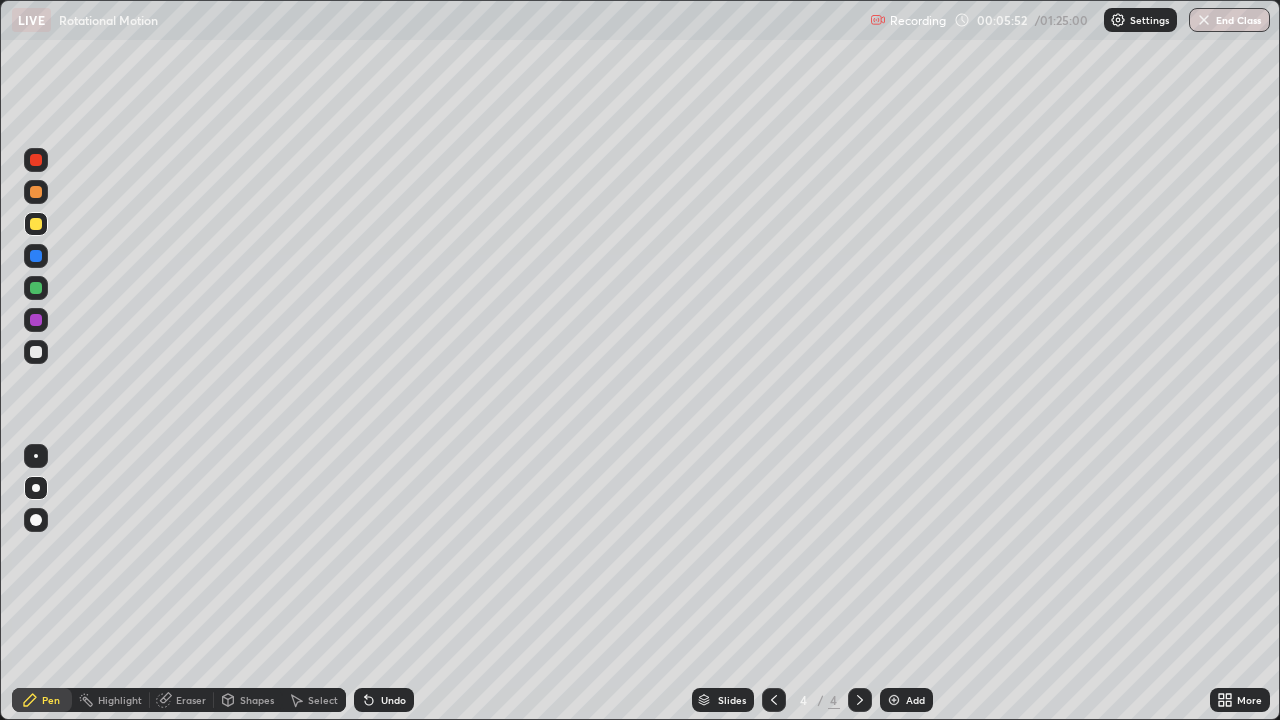 click at bounding box center [36, 256] 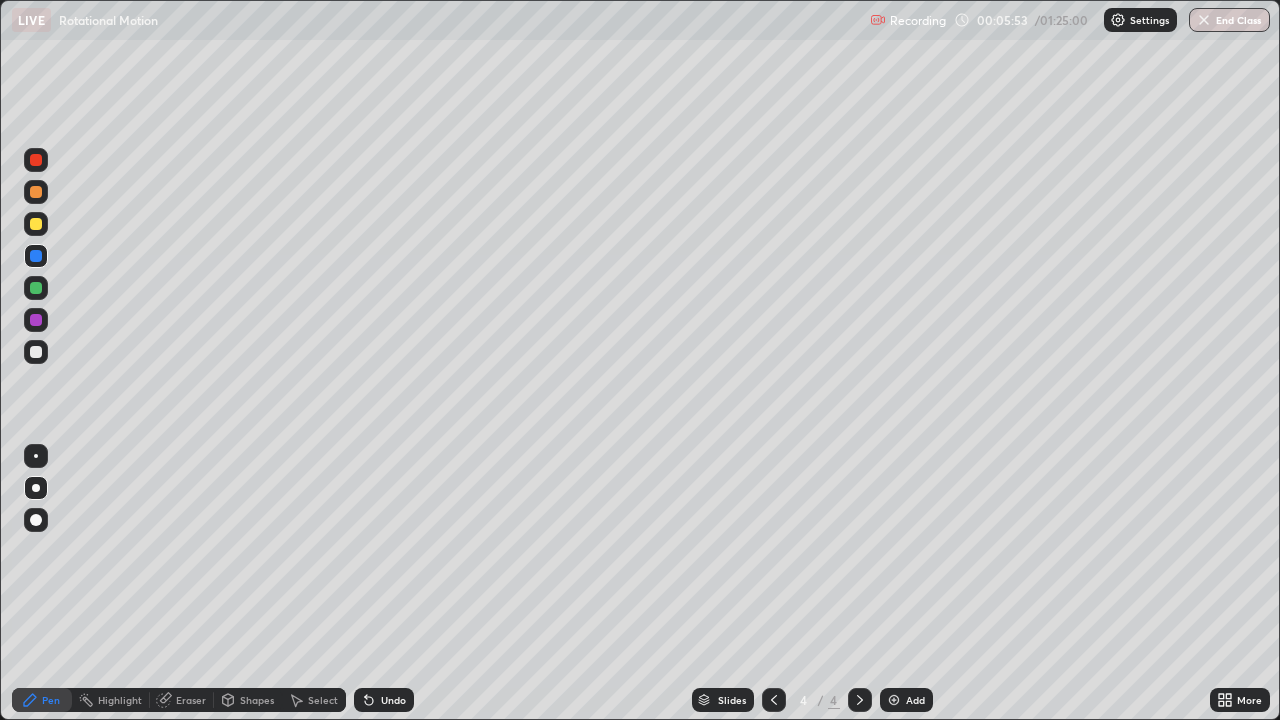 click on "Shapes" at bounding box center (257, 700) 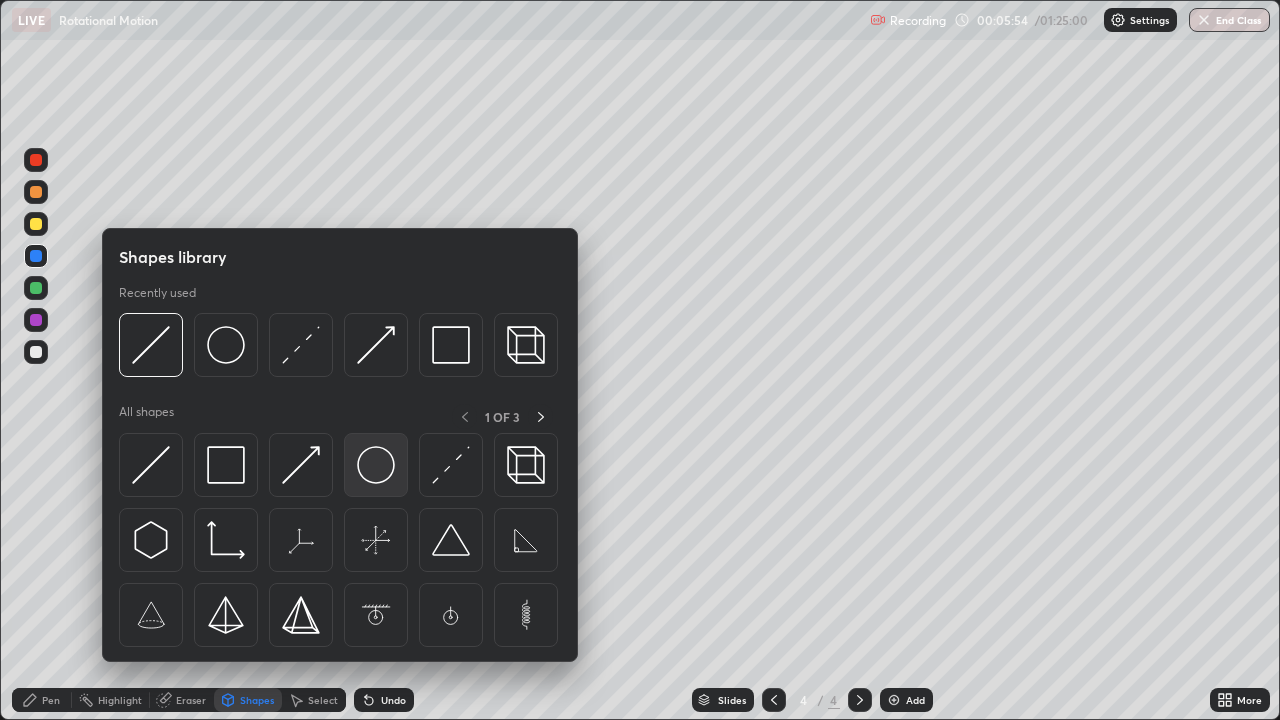 click at bounding box center (376, 465) 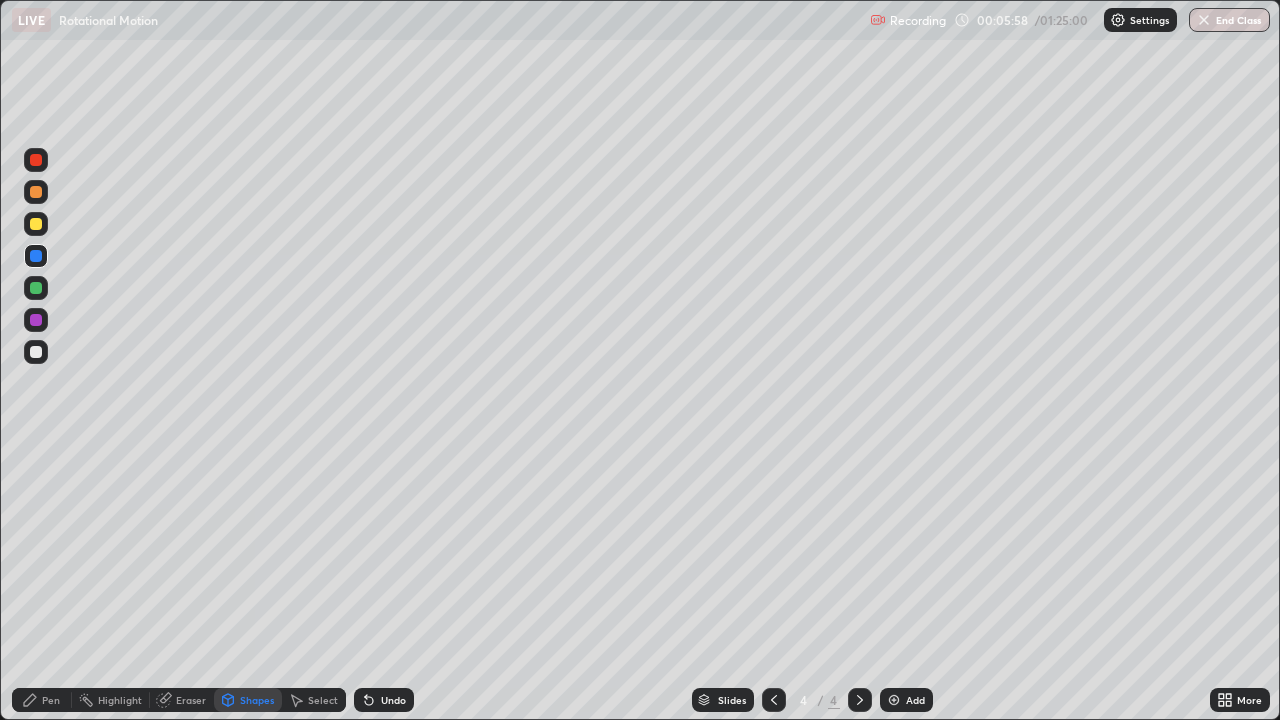click on "Shapes" at bounding box center (248, 700) 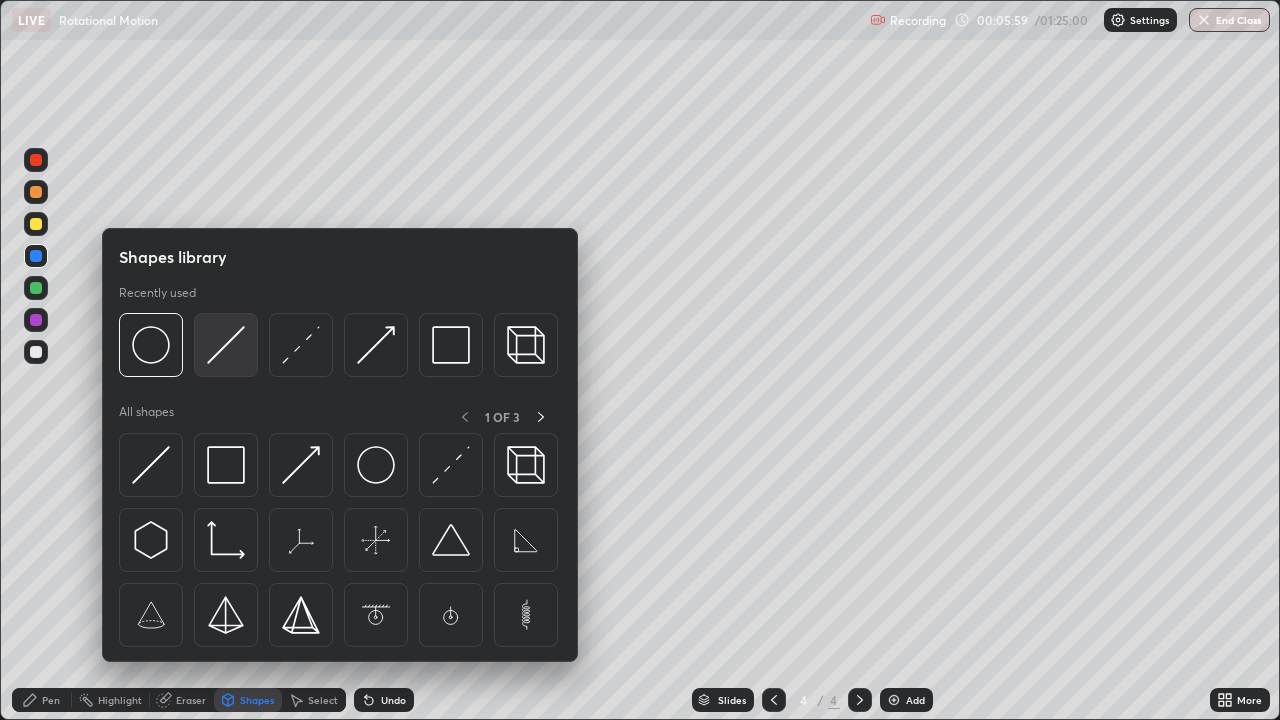 click at bounding box center [226, 345] 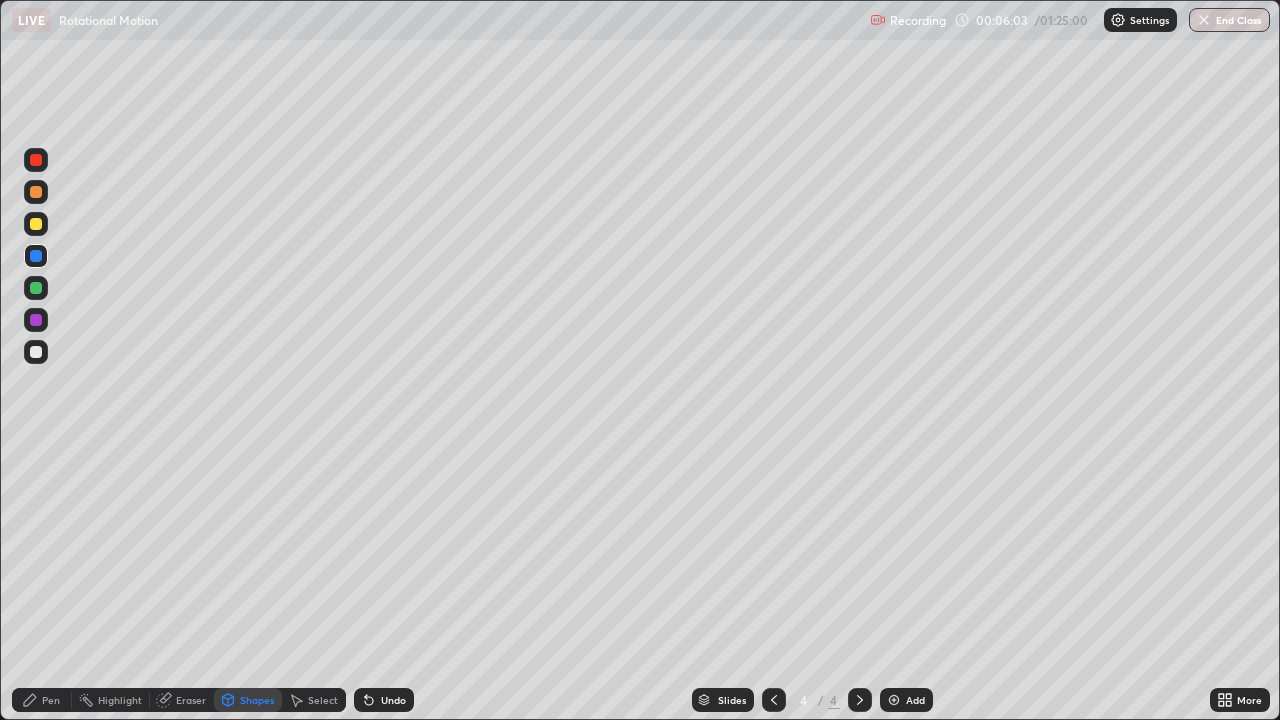 click on "Pen" at bounding box center (42, 700) 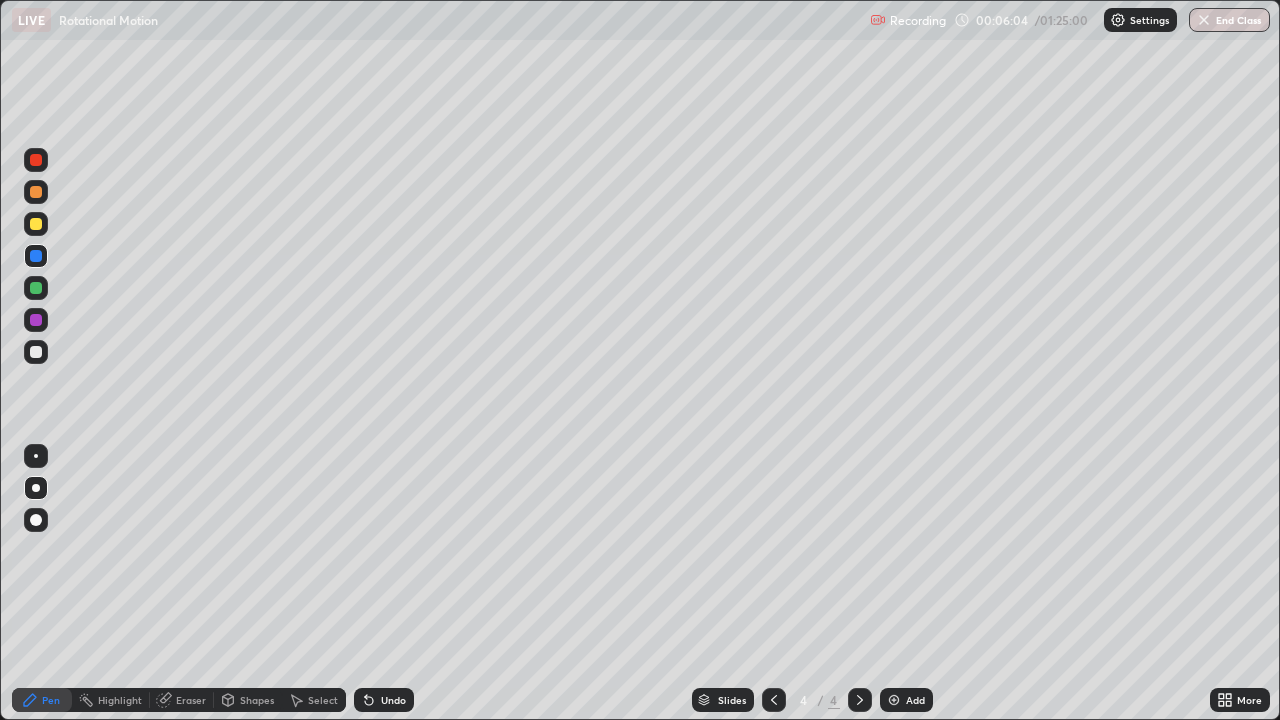click at bounding box center [36, 224] 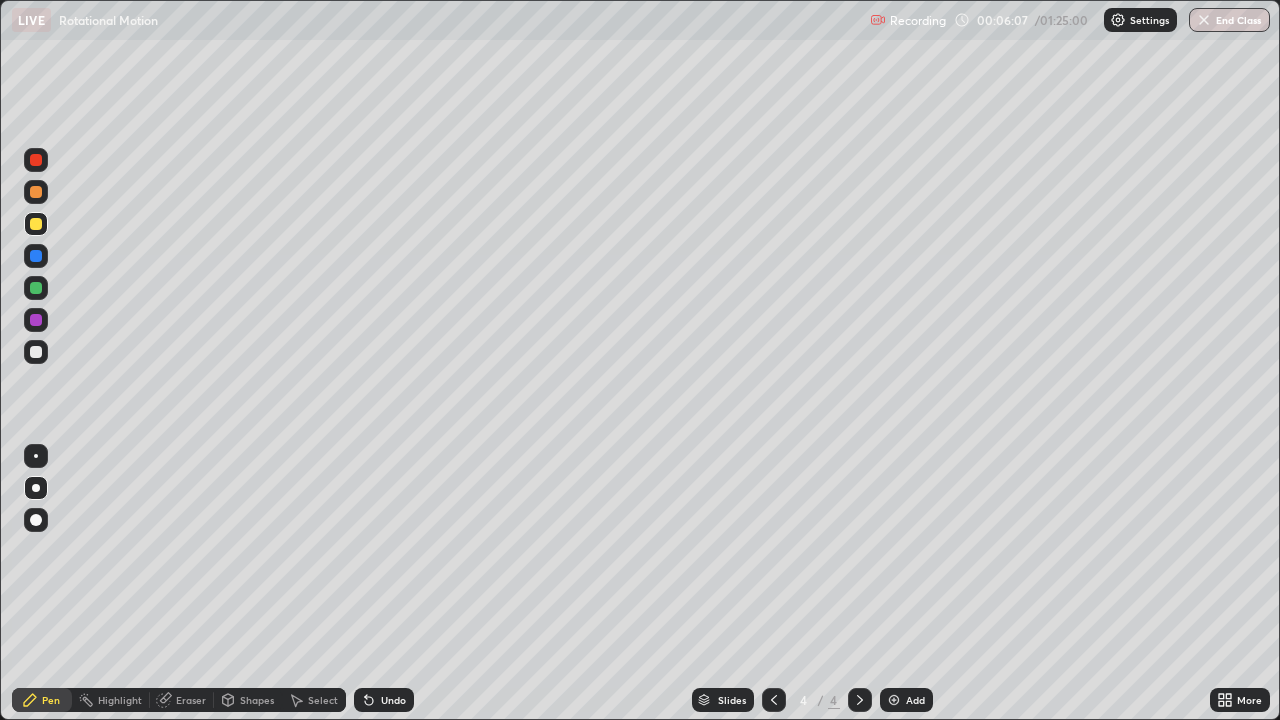 click on "Undo" at bounding box center [393, 700] 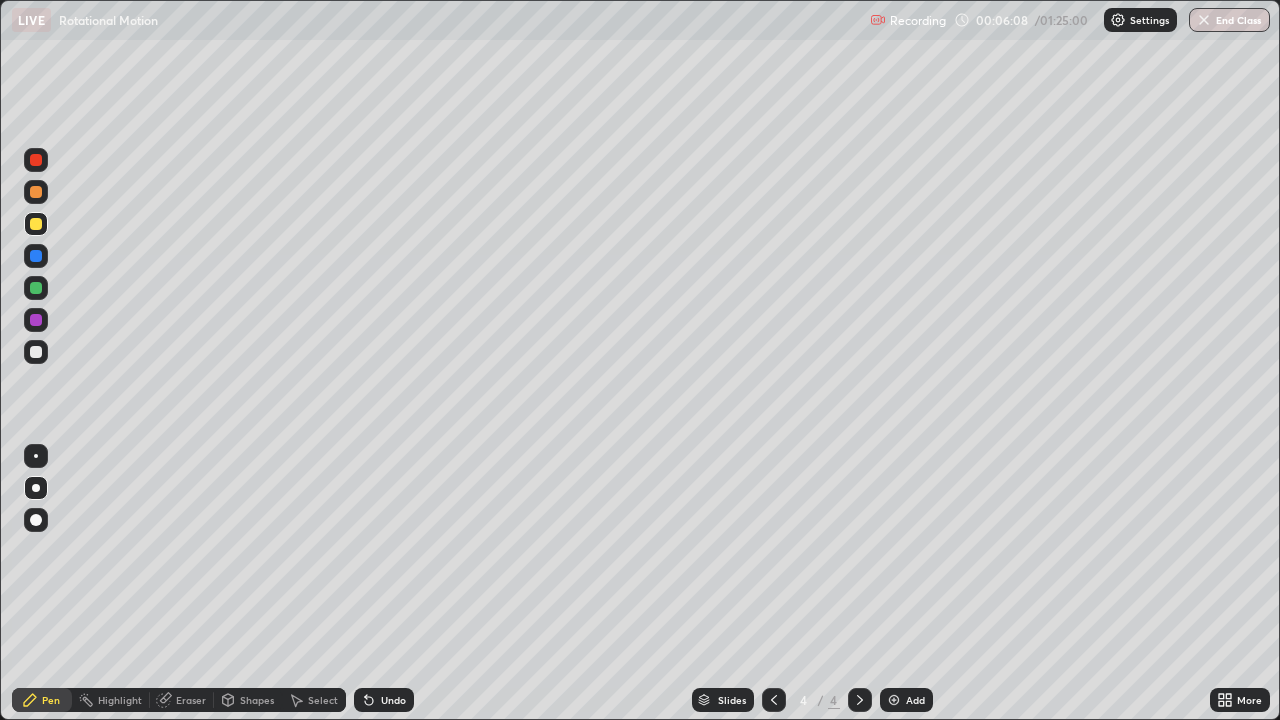 click on "Undo" at bounding box center (393, 700) 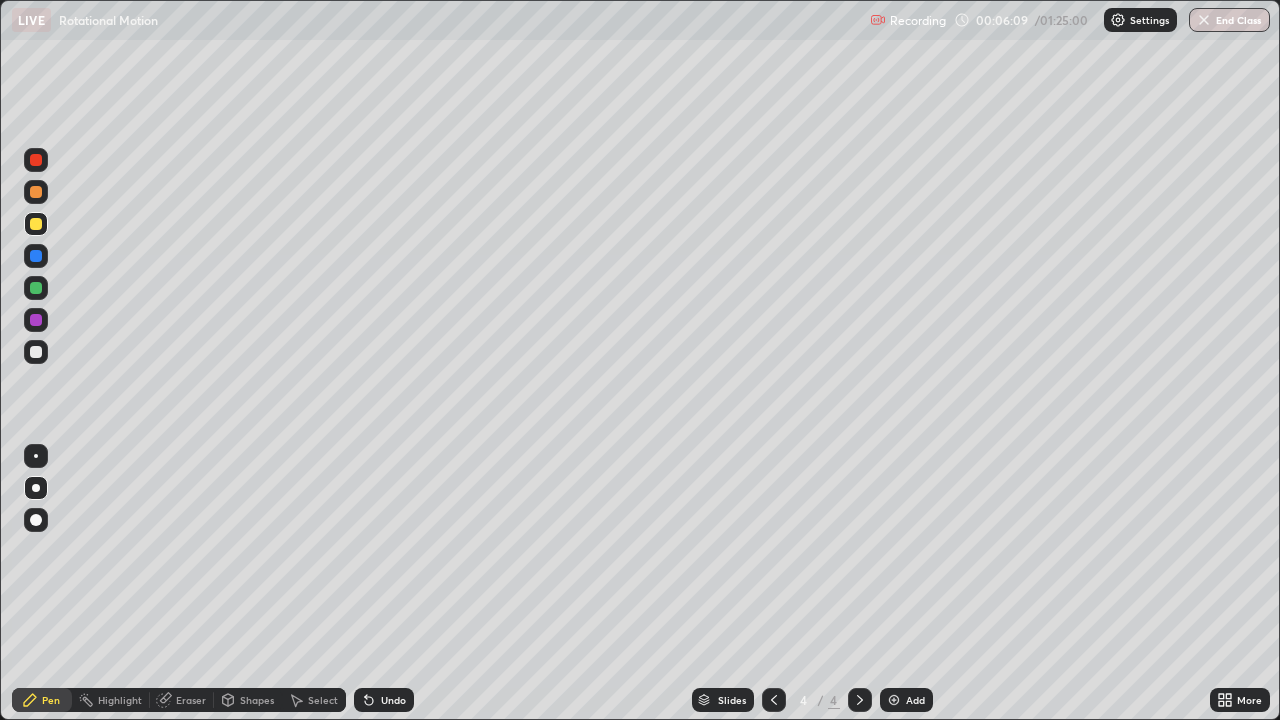 click on "Shapes" at bounding box center [257, 700] 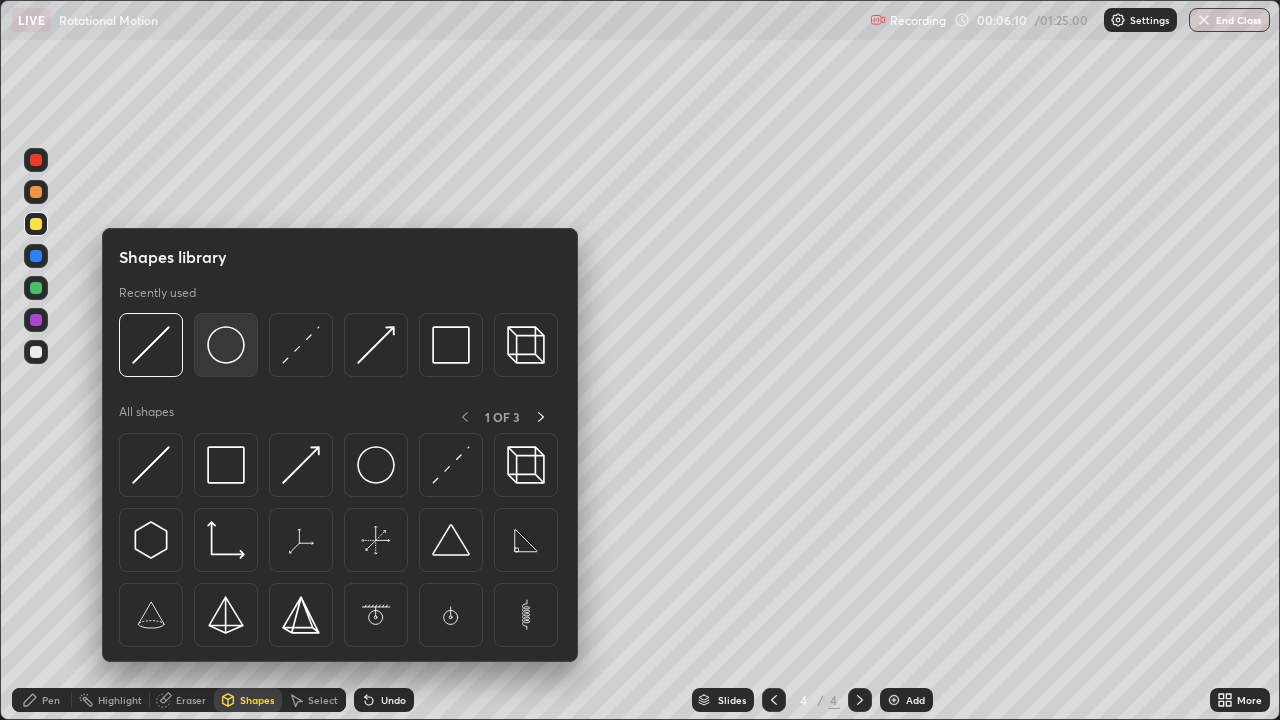 click at bounding box center [226, 345] 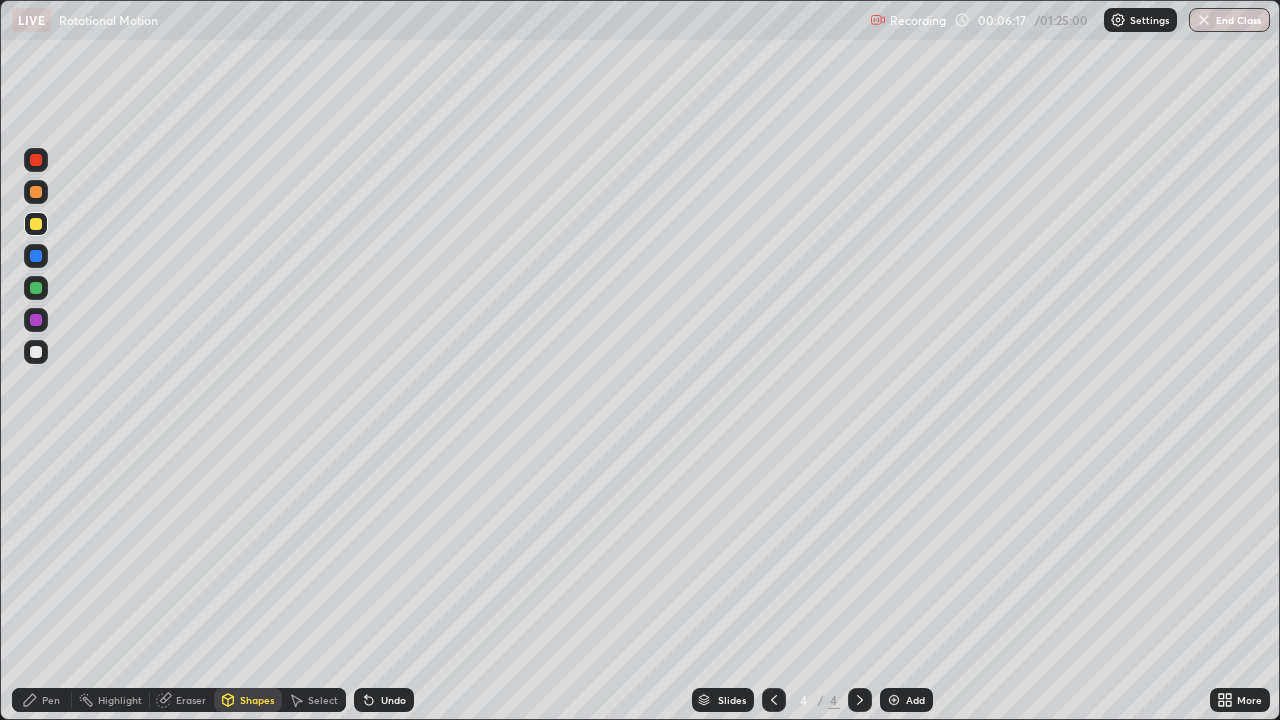 click on "Shapes" at bounding box center [257, 700] 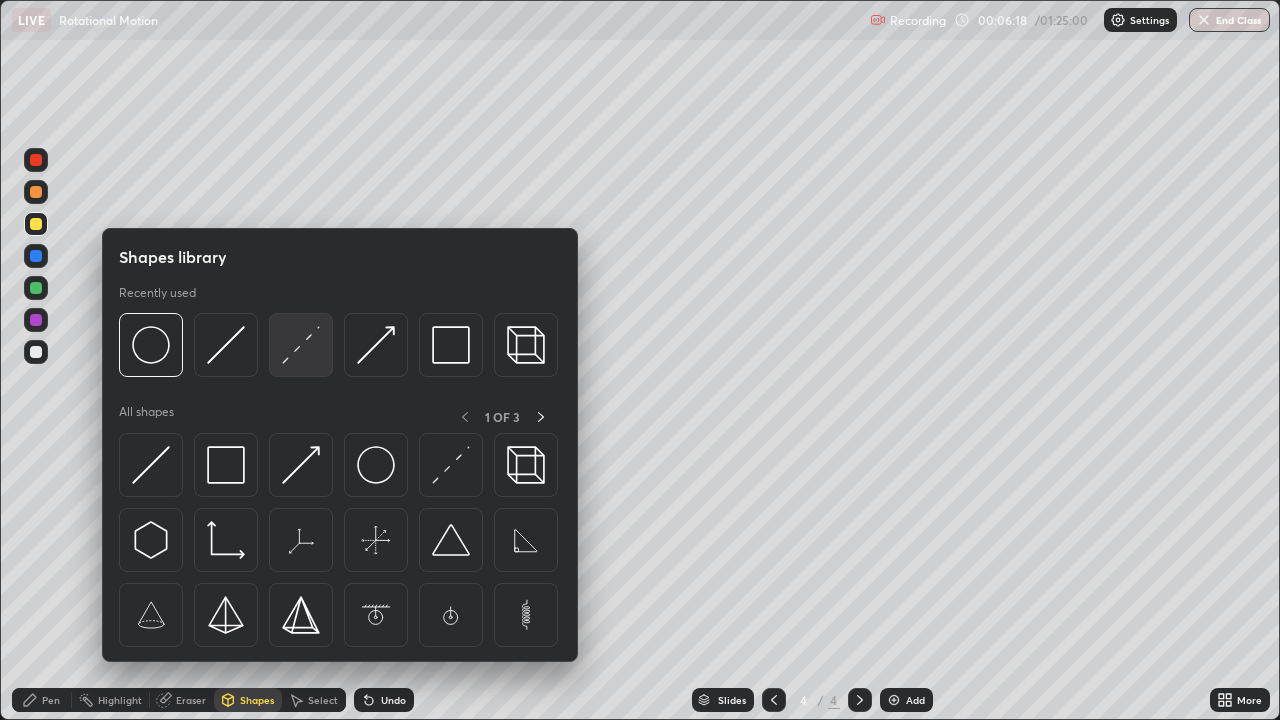 click at bounding box center (301, 345) 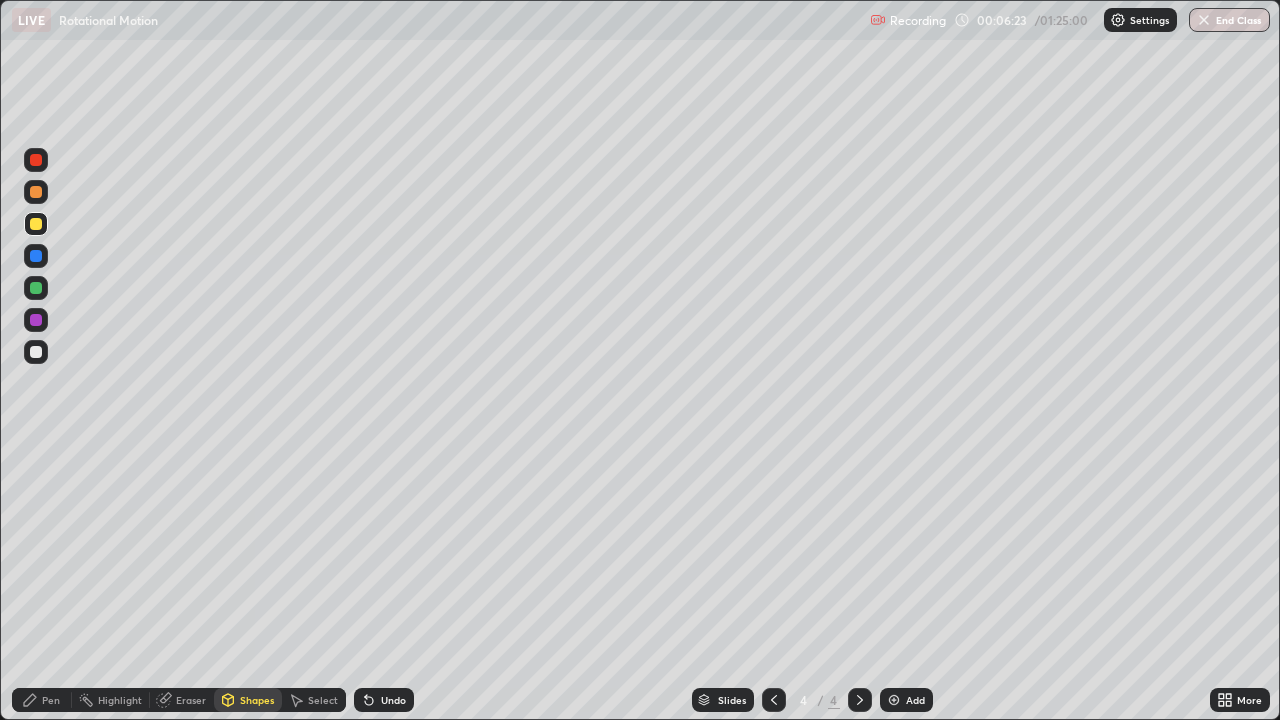 click on "Pen" at bounding box center [42, 700] 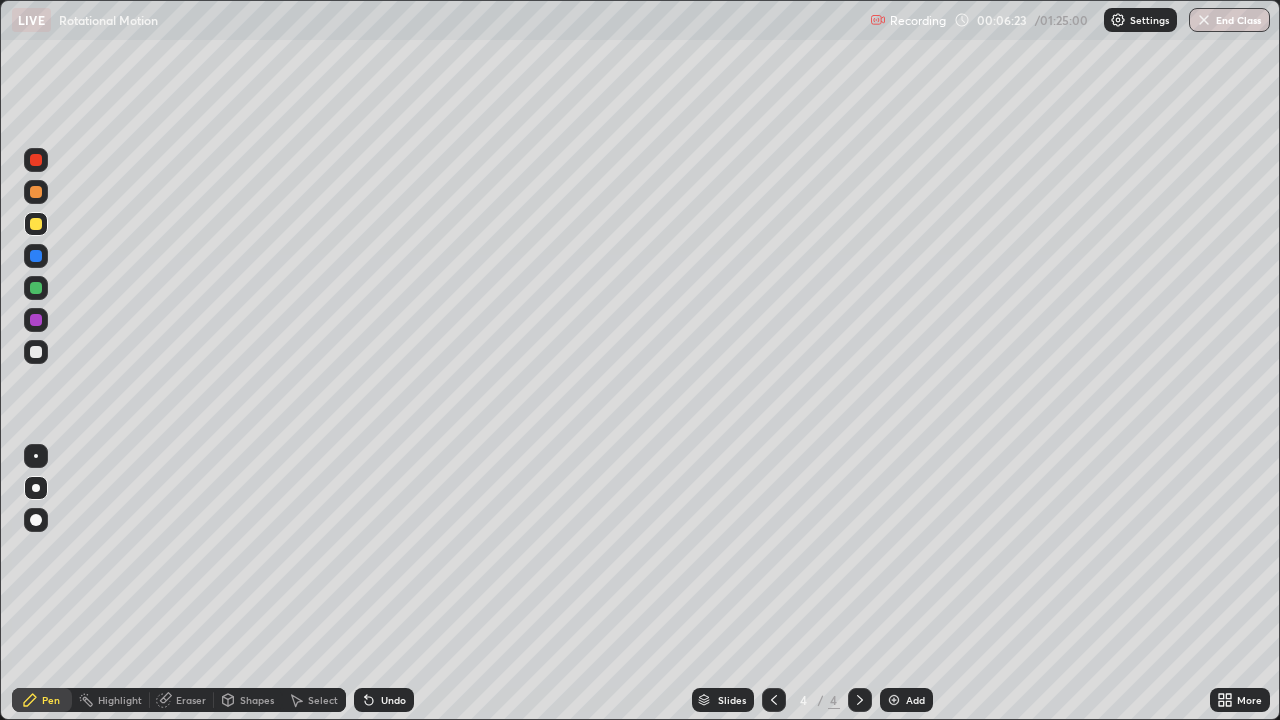 click at bounding box center [36, 352] 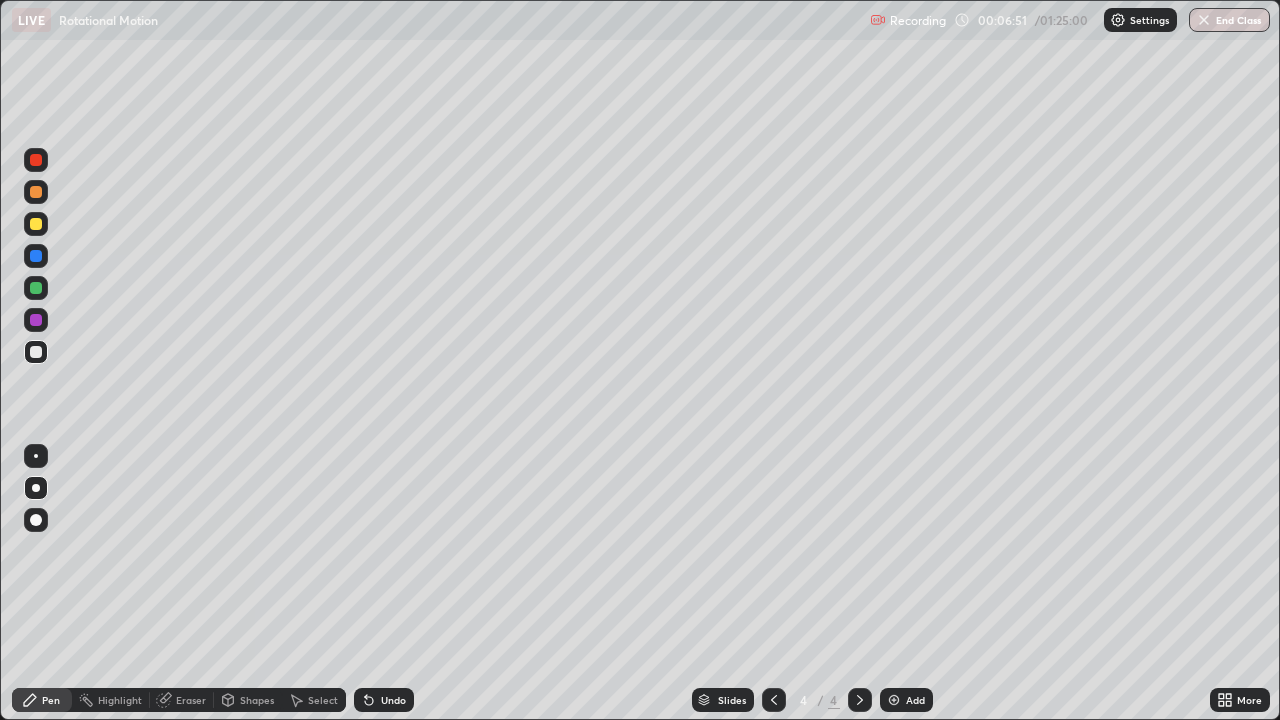 click at bounding box center [36, 288] 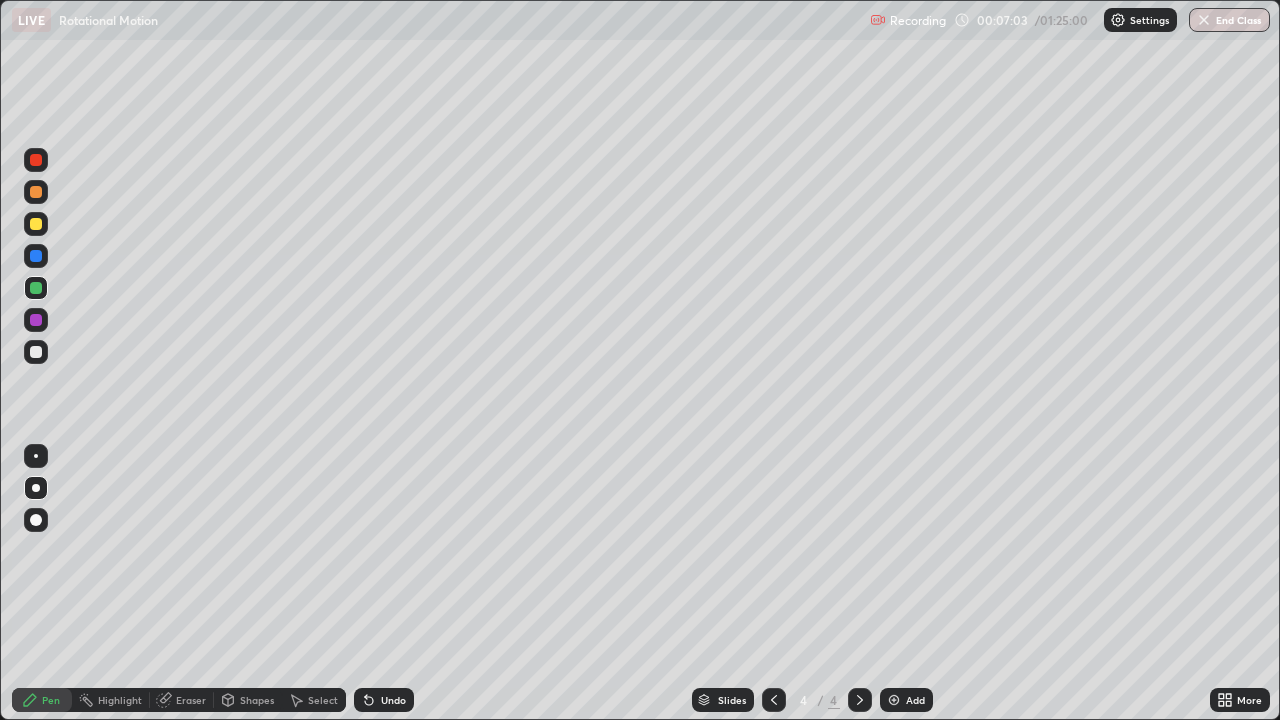 click on "Undo" at bounding box center (384, 700) 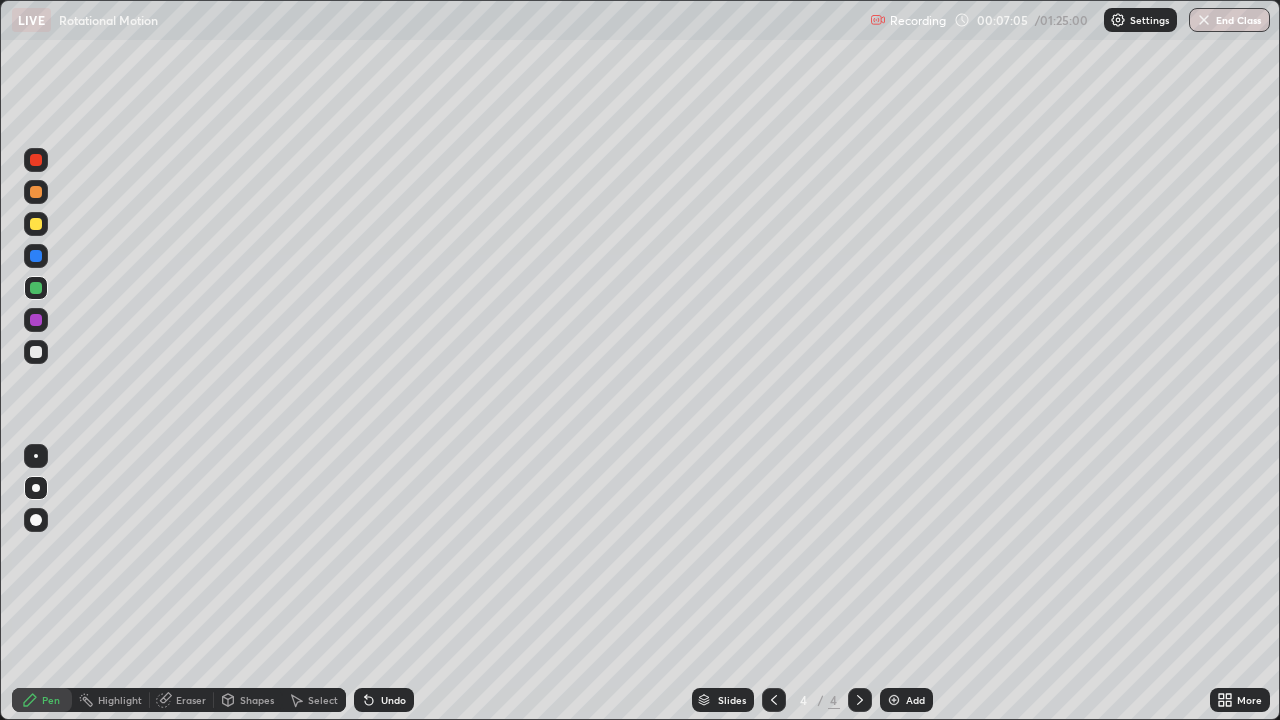 click on "Undo" at bounding box center [393, 700] 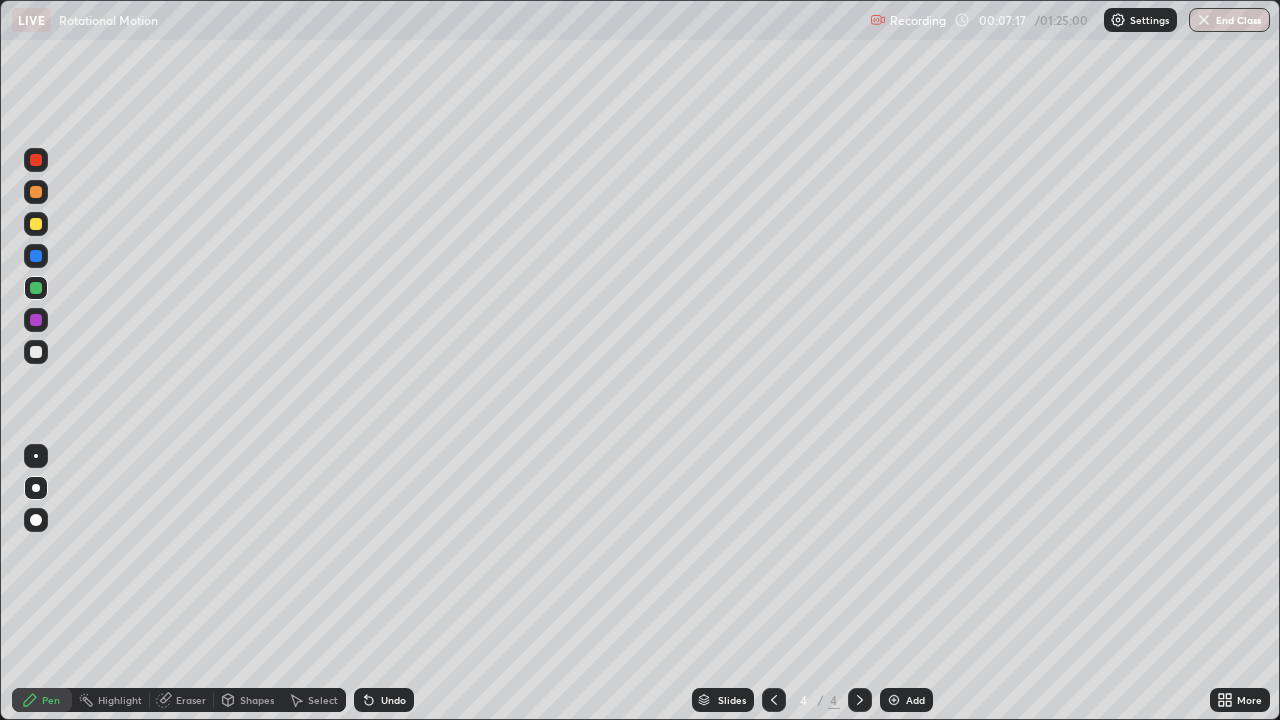 click at bounding box center [36, 352] 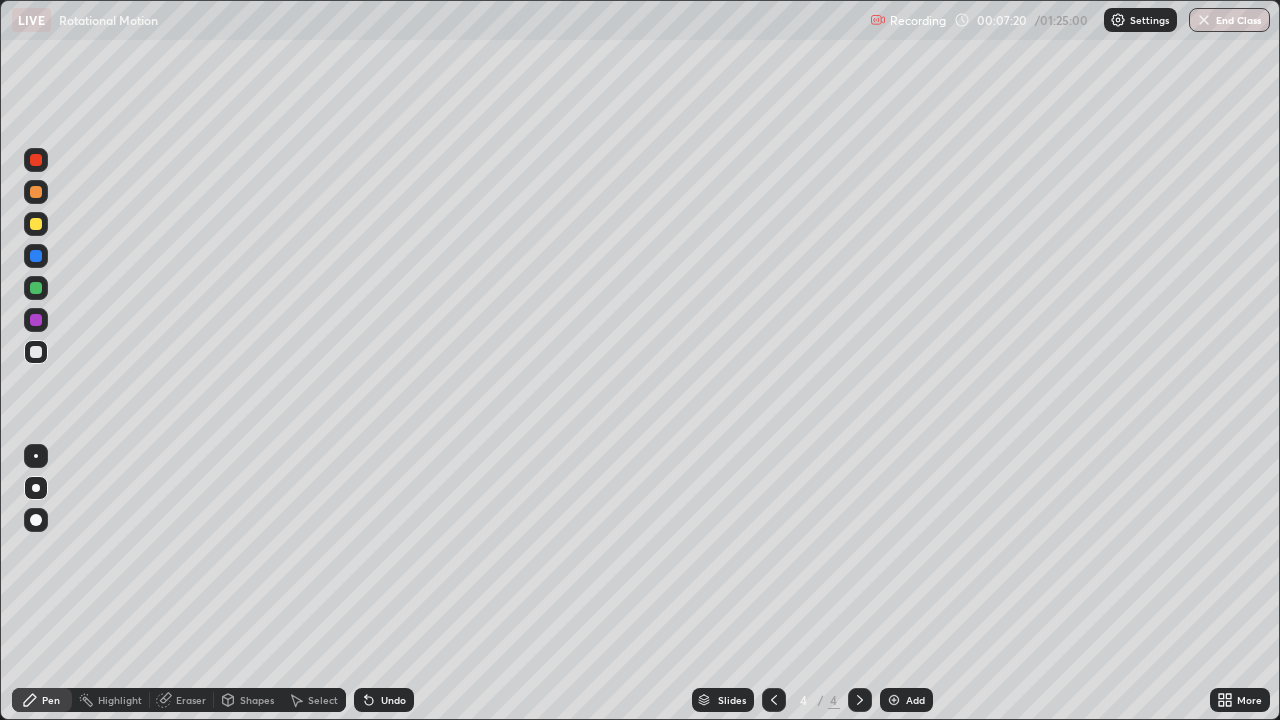 click on "Undo" at bounding box center [393, 700] 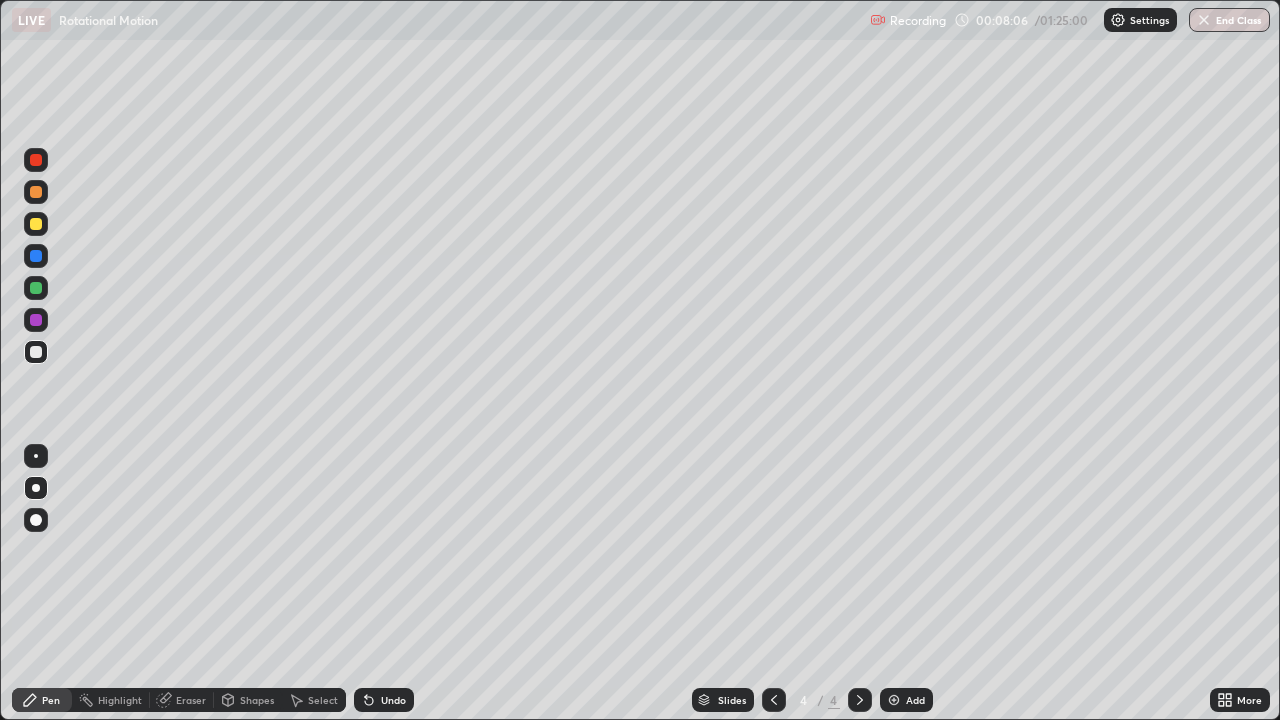 click at bounding box center (36, 224) 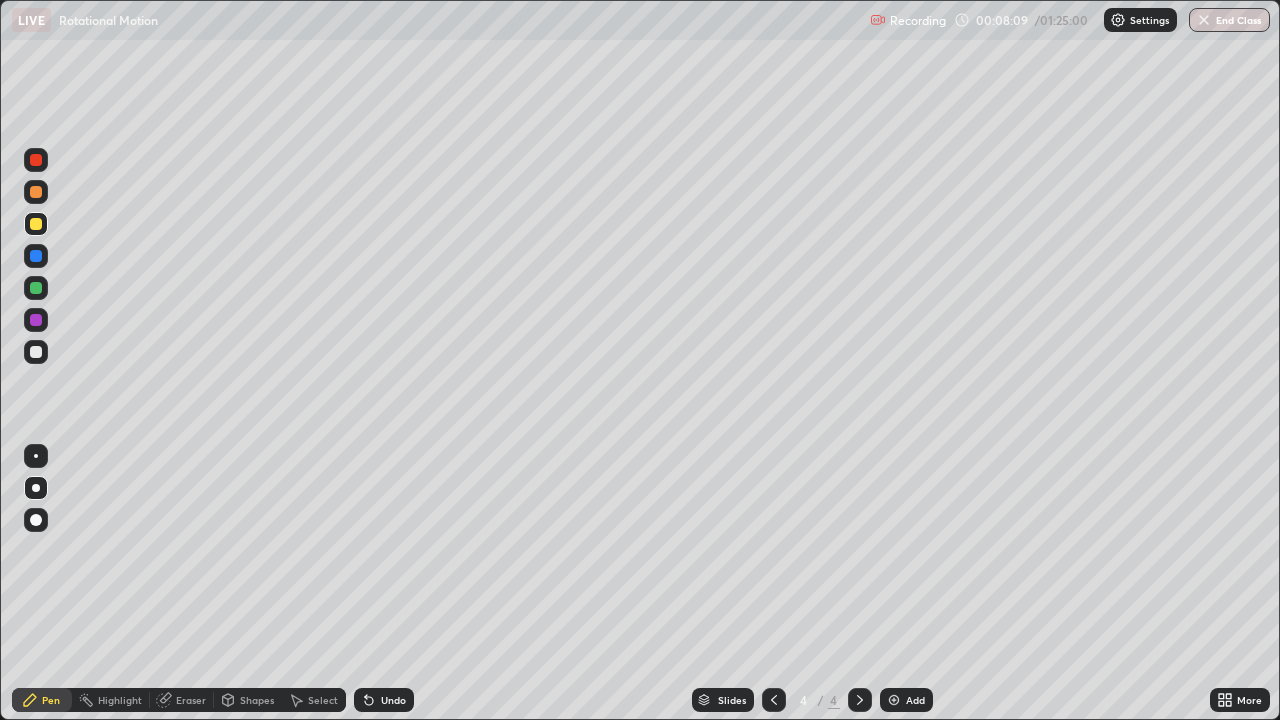 click at bounding box center (36, 256) 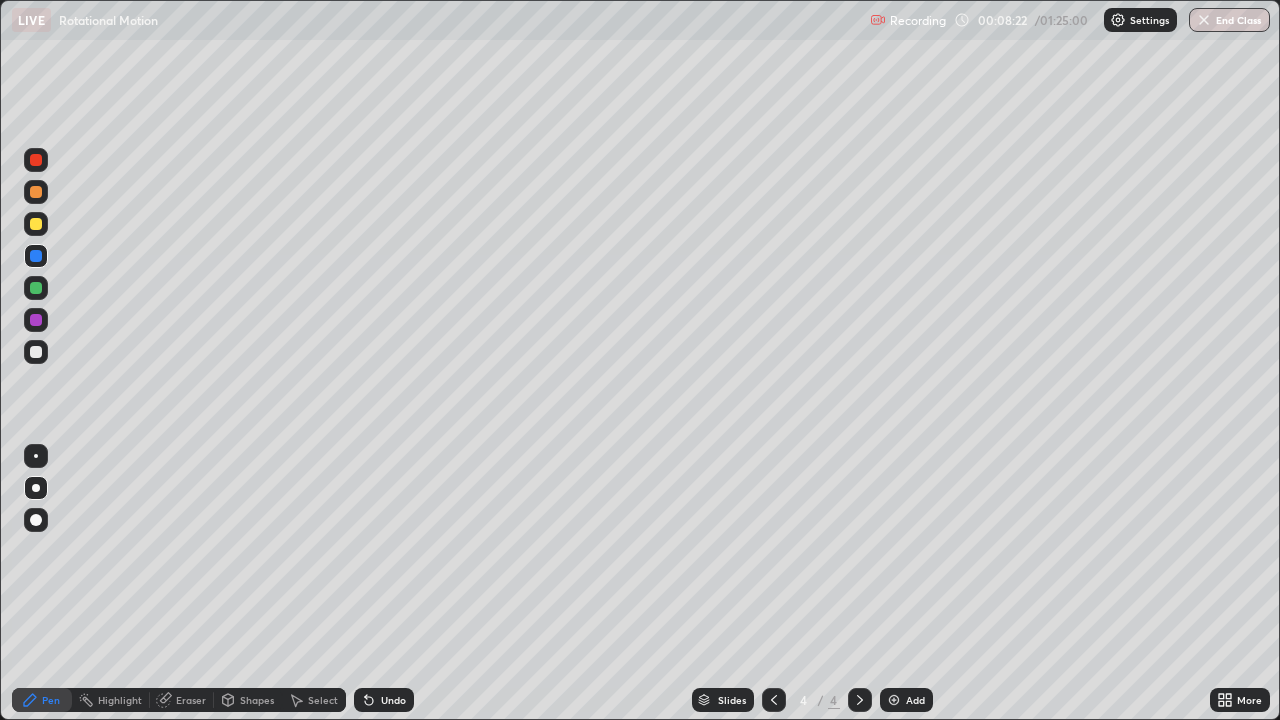 click on "Undo" at bounding box center (384, 700) 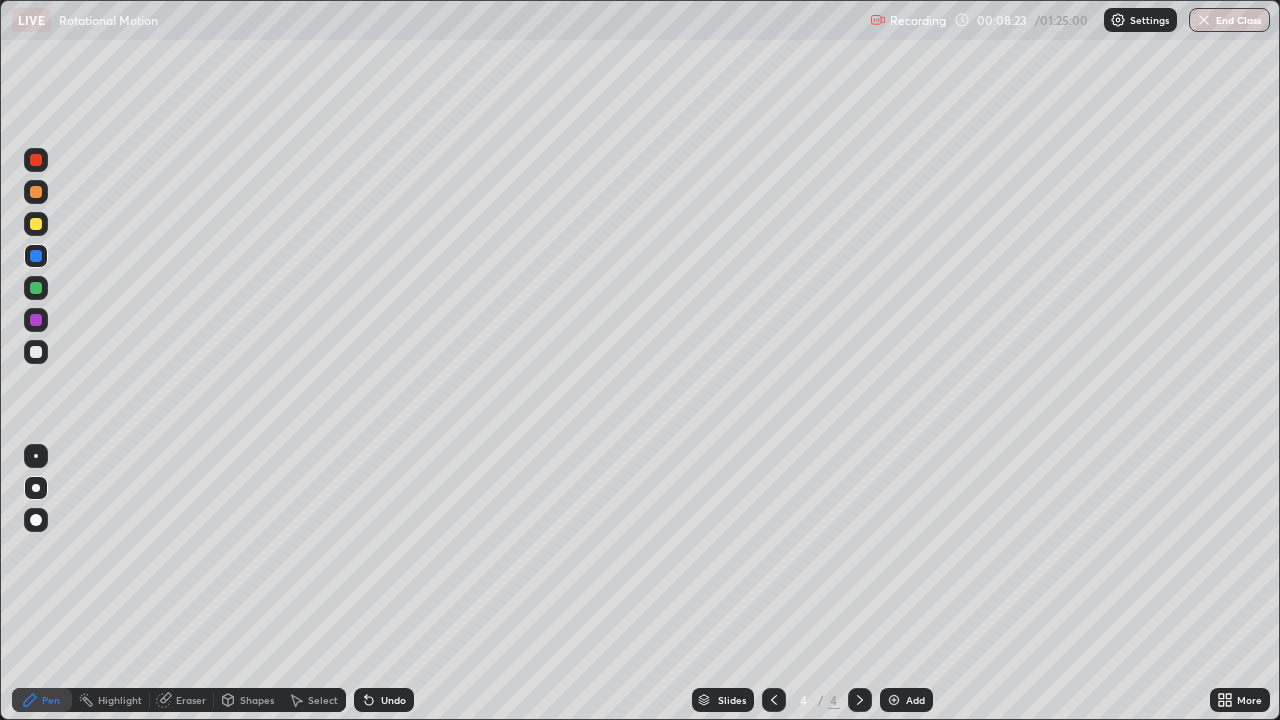 click 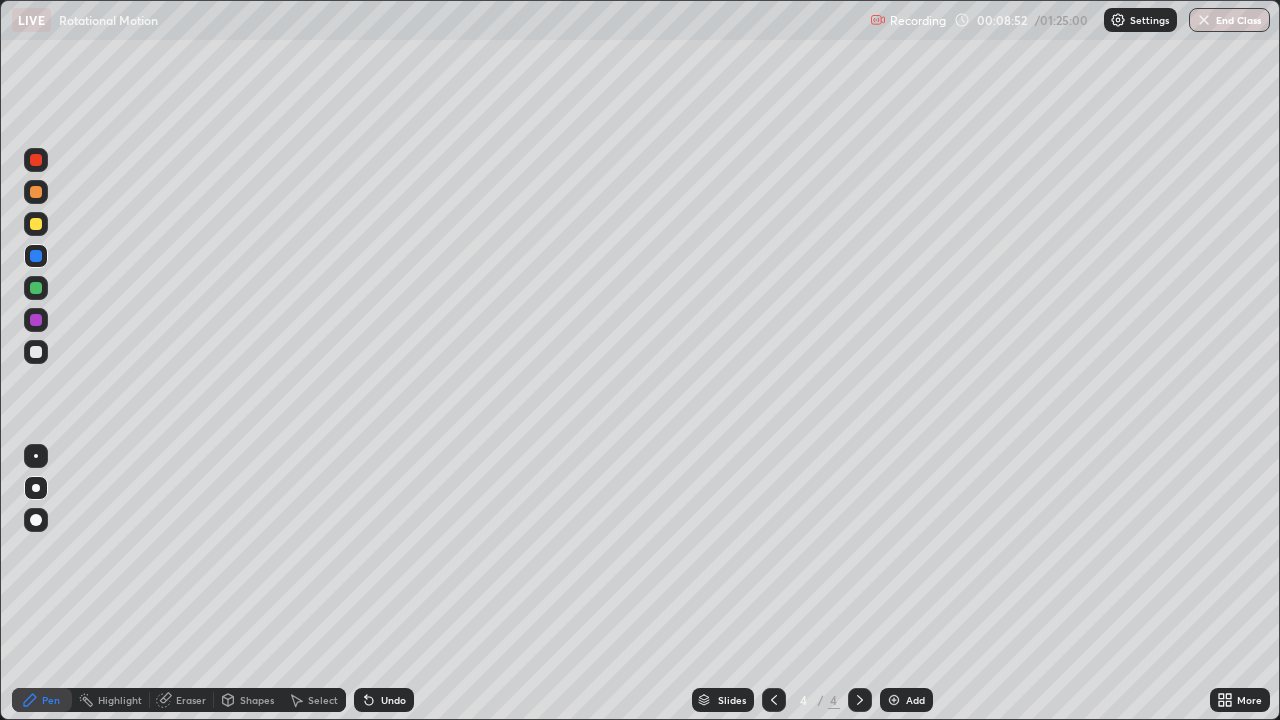 click on "Undo" at bounding box center [393, 700] 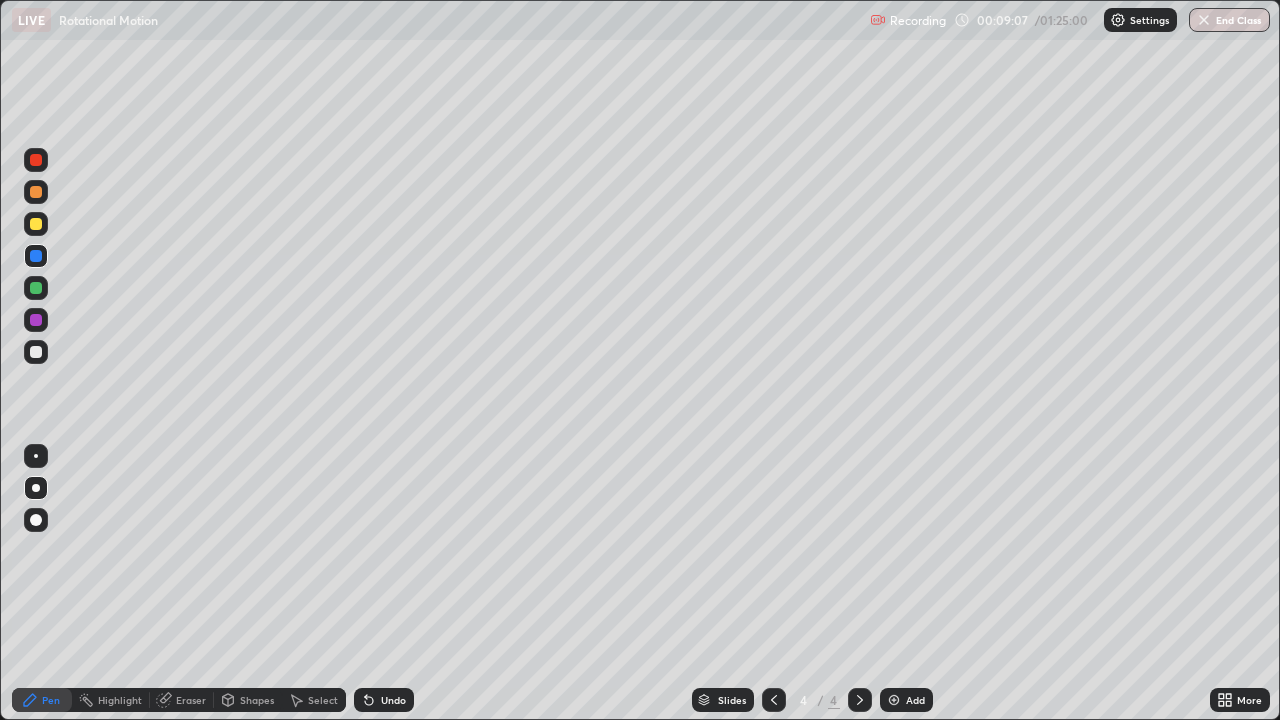 click at bounding box center (36, 288) 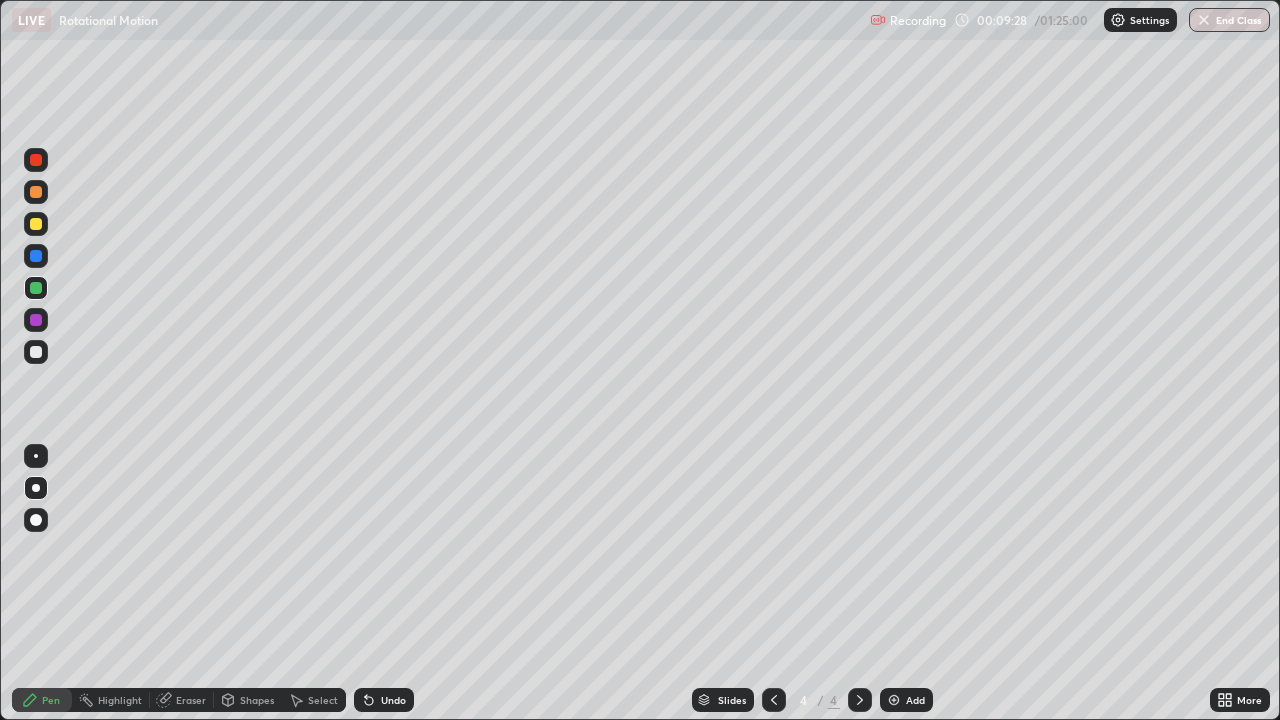 click at bounding box center [36, 224] 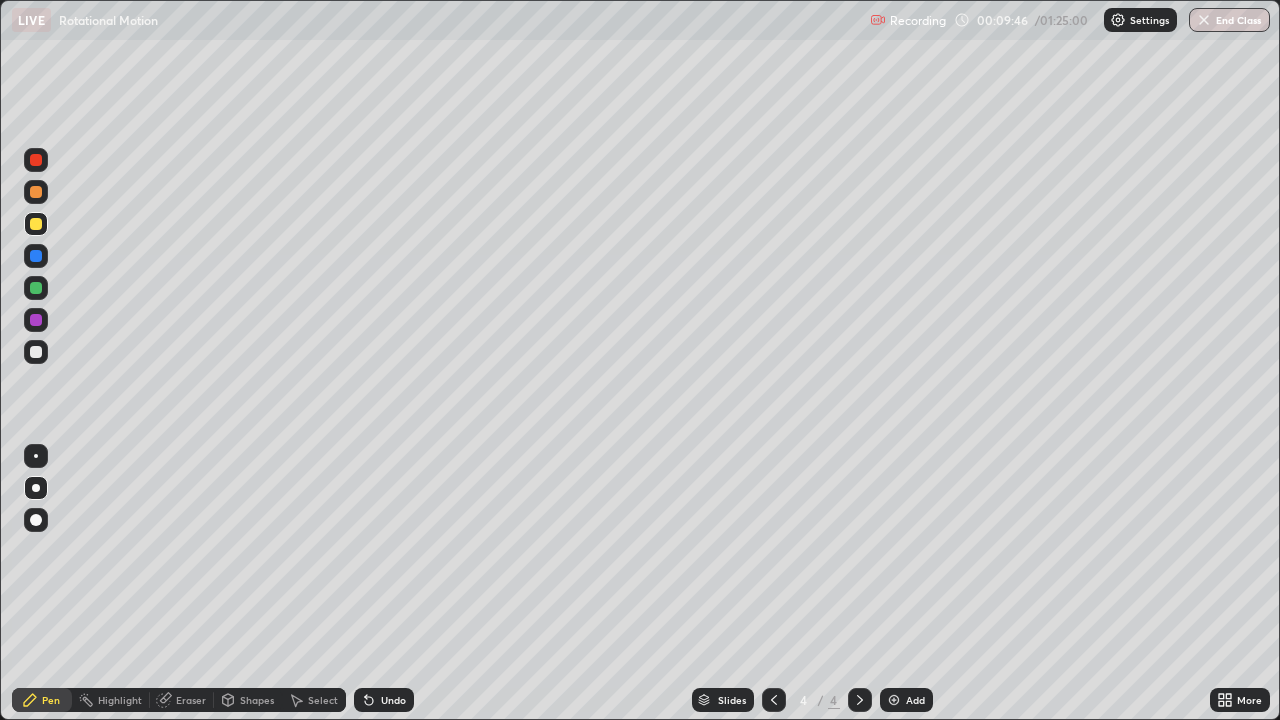 click on "Undo" at bounding box center (393, 700) 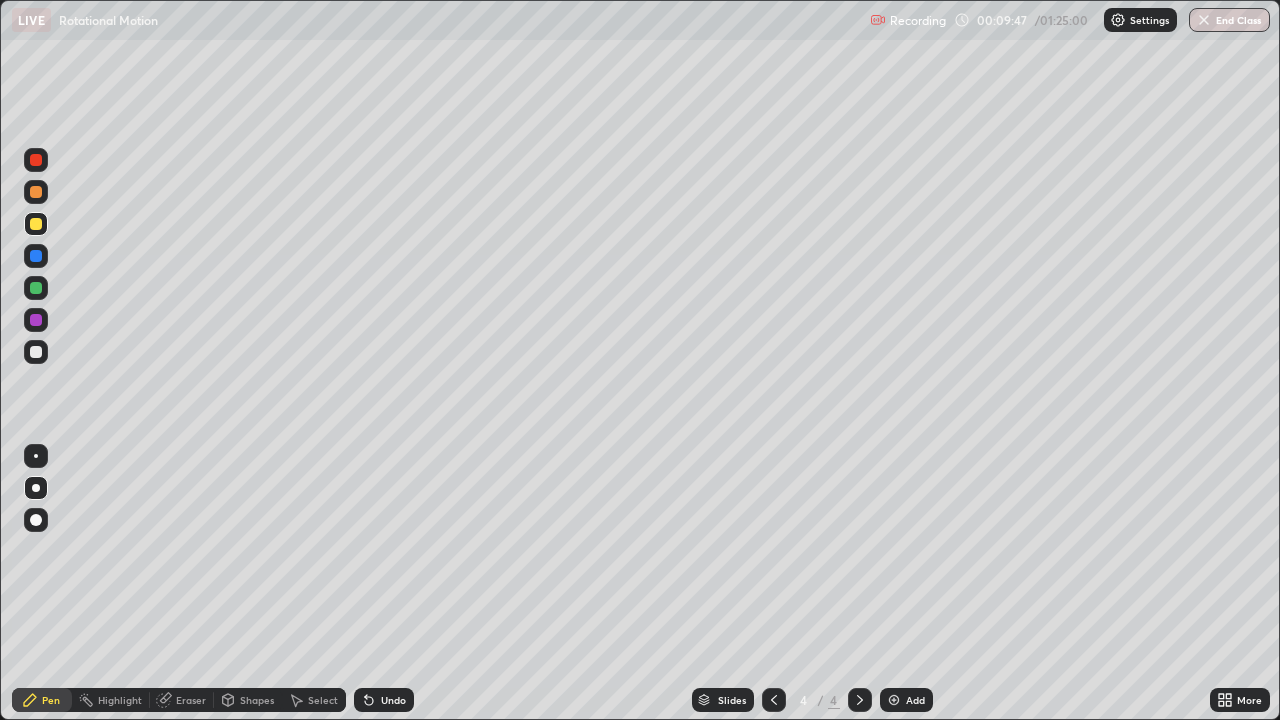 click on "Undo" at bounding box center [384, 700] 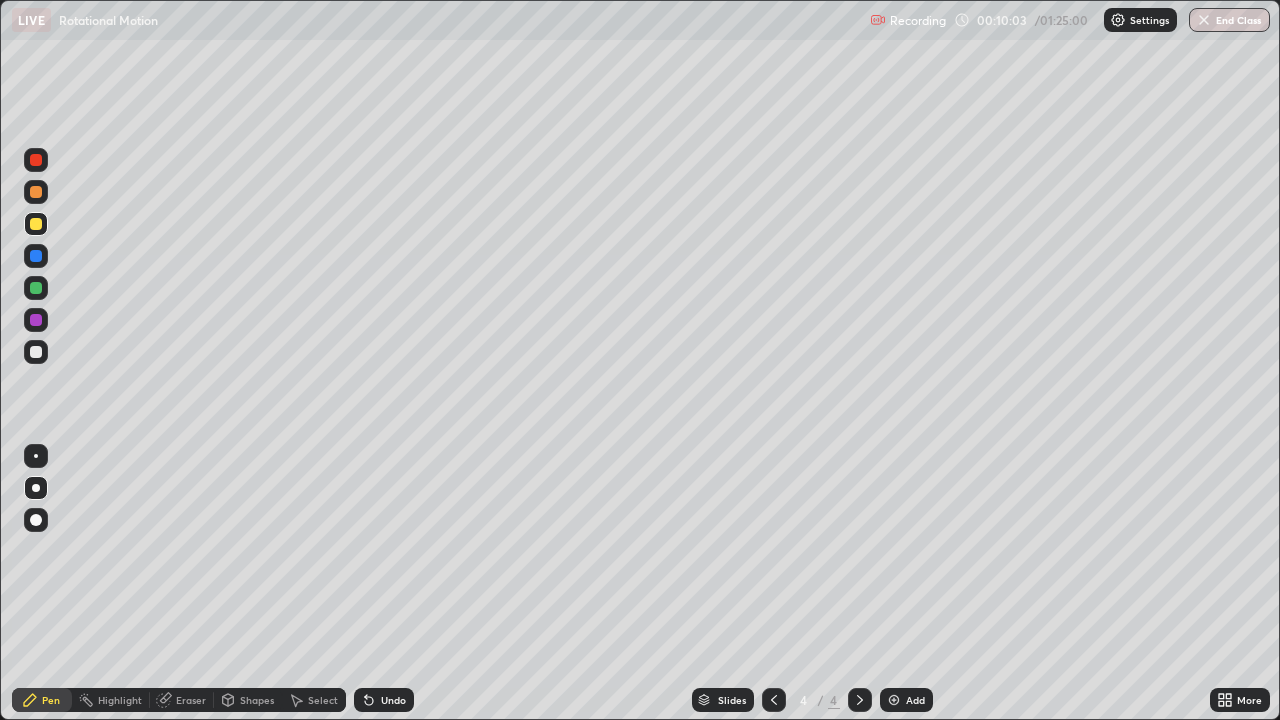 click on "Undo" at bounding box center (393, 700) 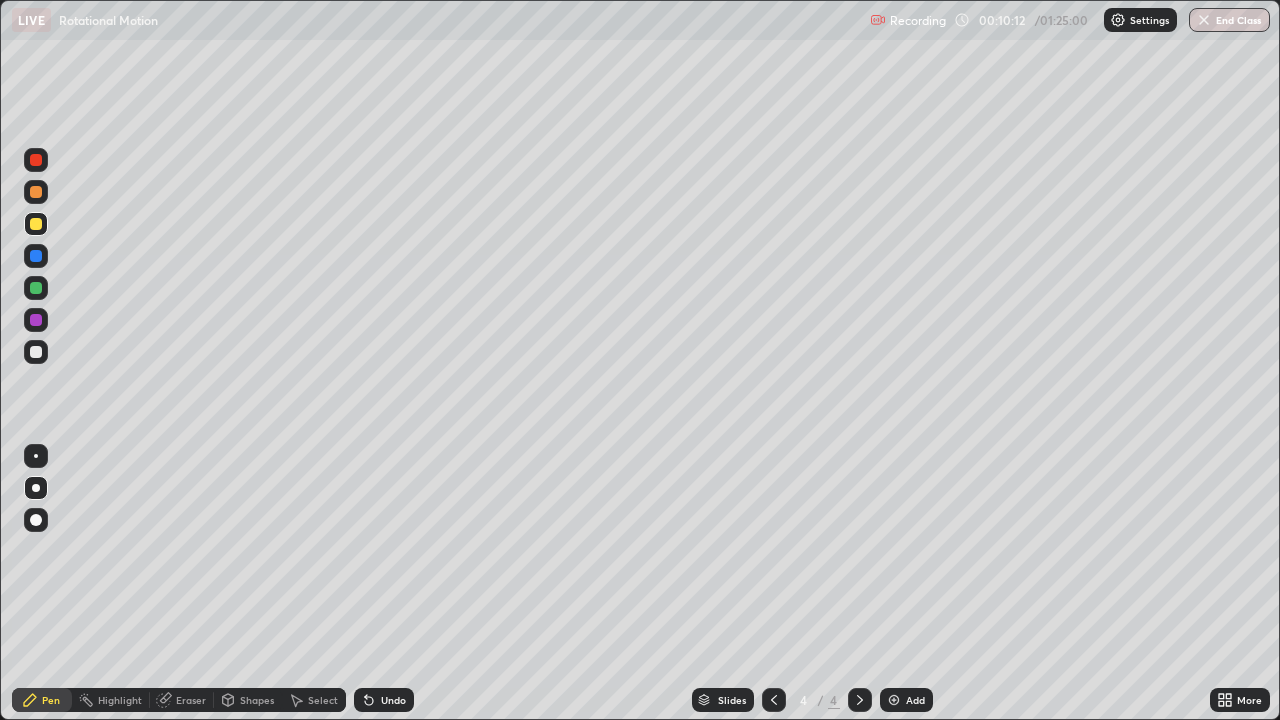 click on "Undo" at bounding box center (384, 700) 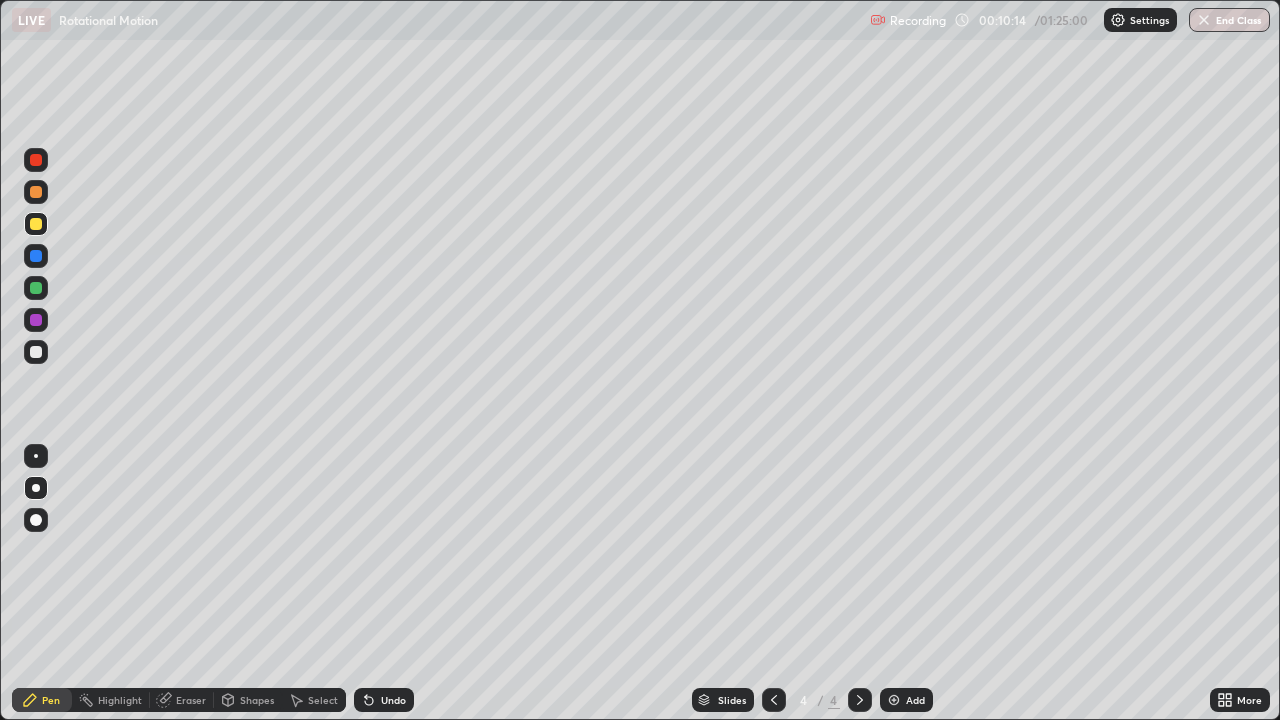 click on "Undo" at bounding box center [384, 700] 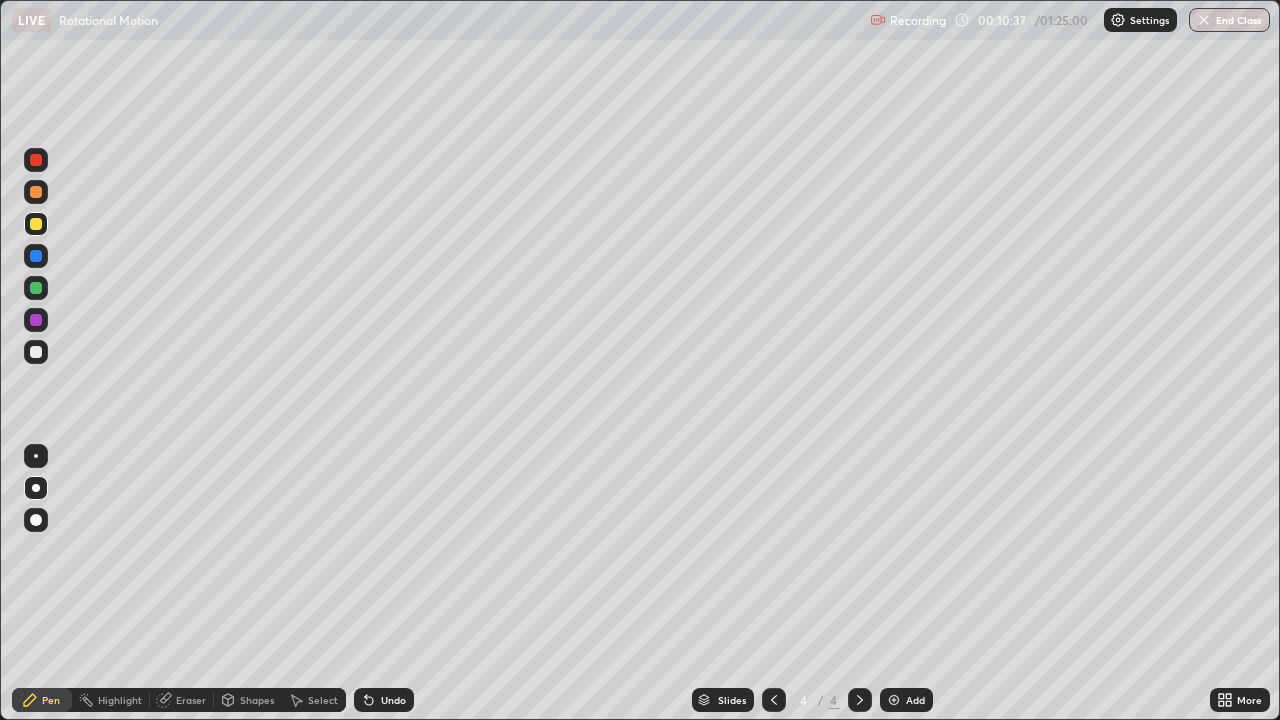 click at bounding box center [36, 192] 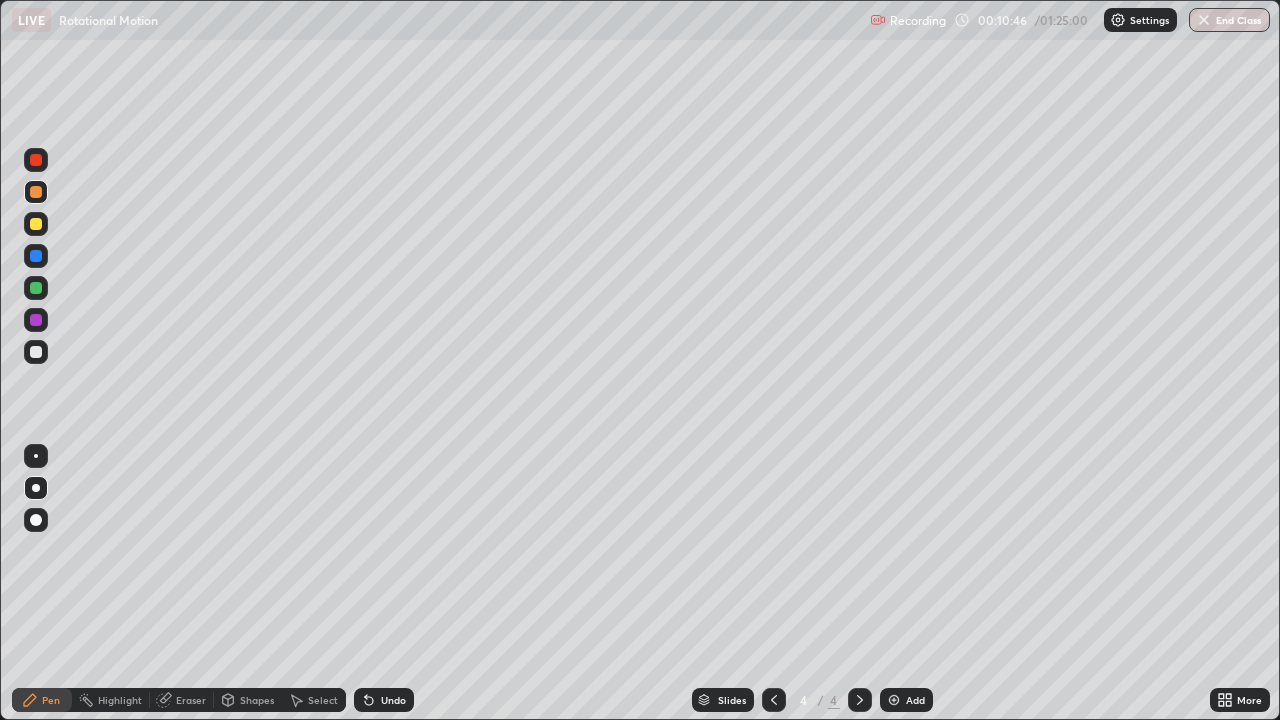 click on "Undo" at bounding box center (393, 700) 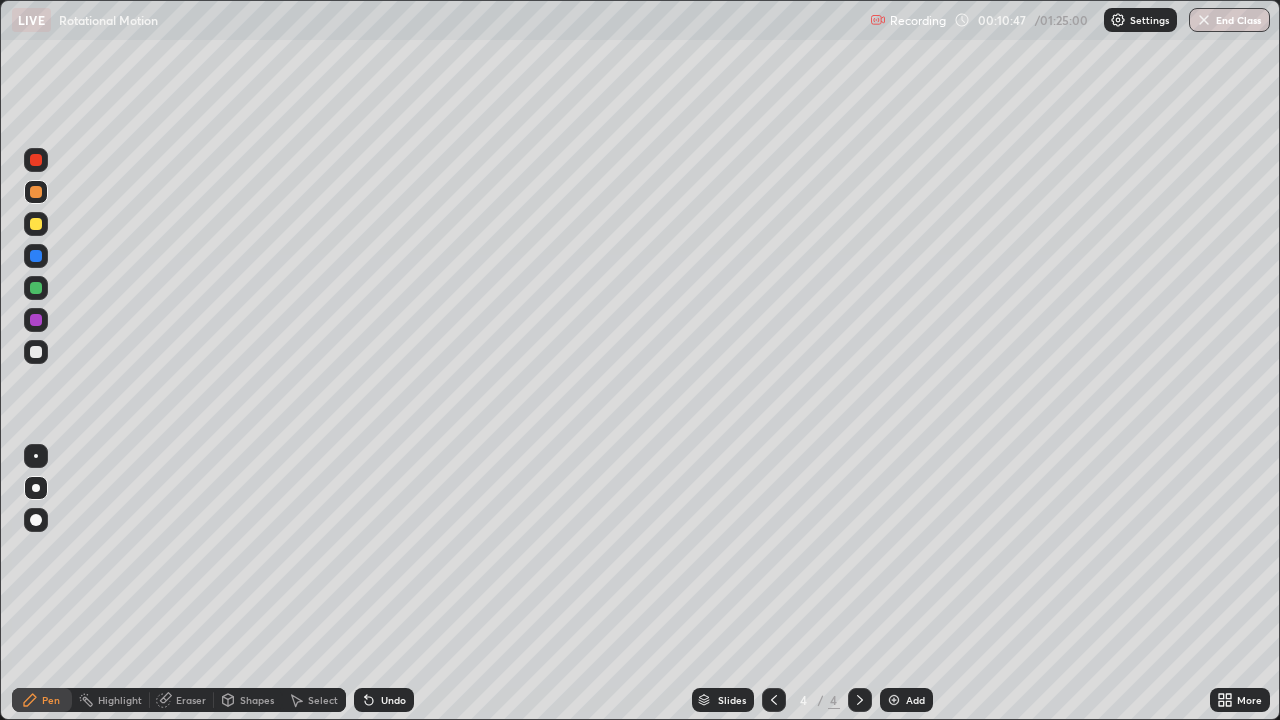 click 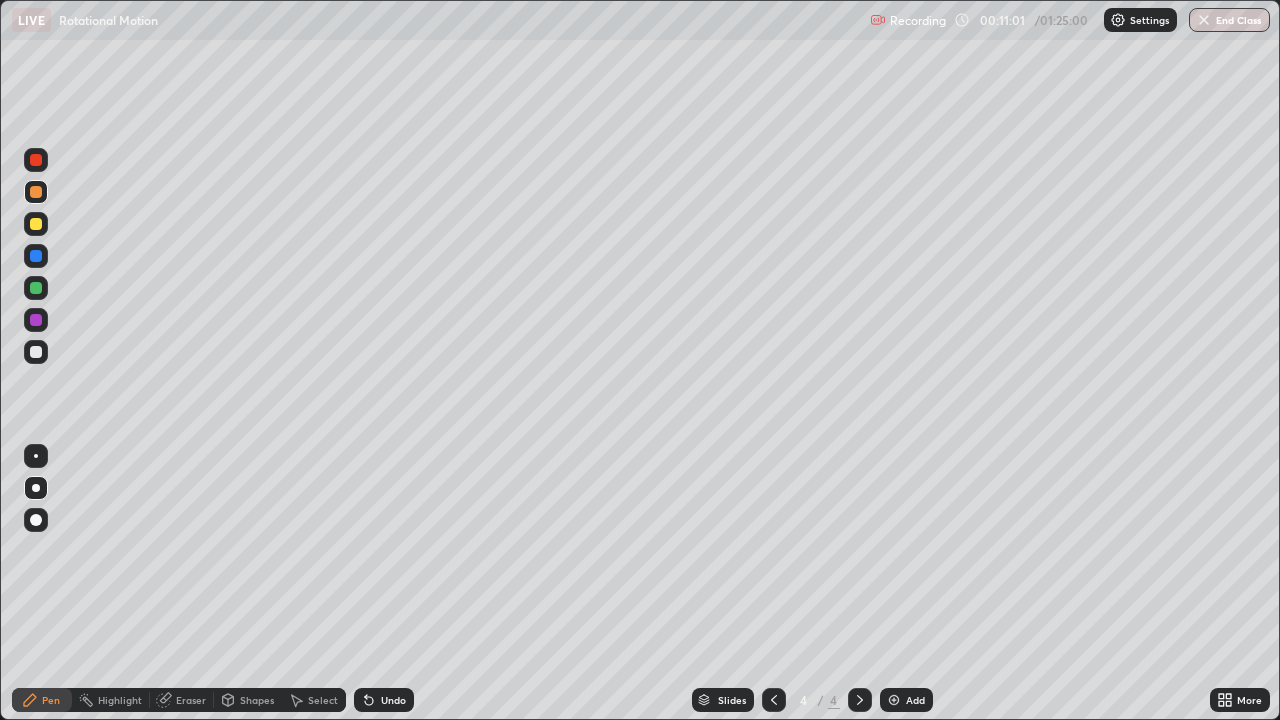 click at bounding box center (36, 352) 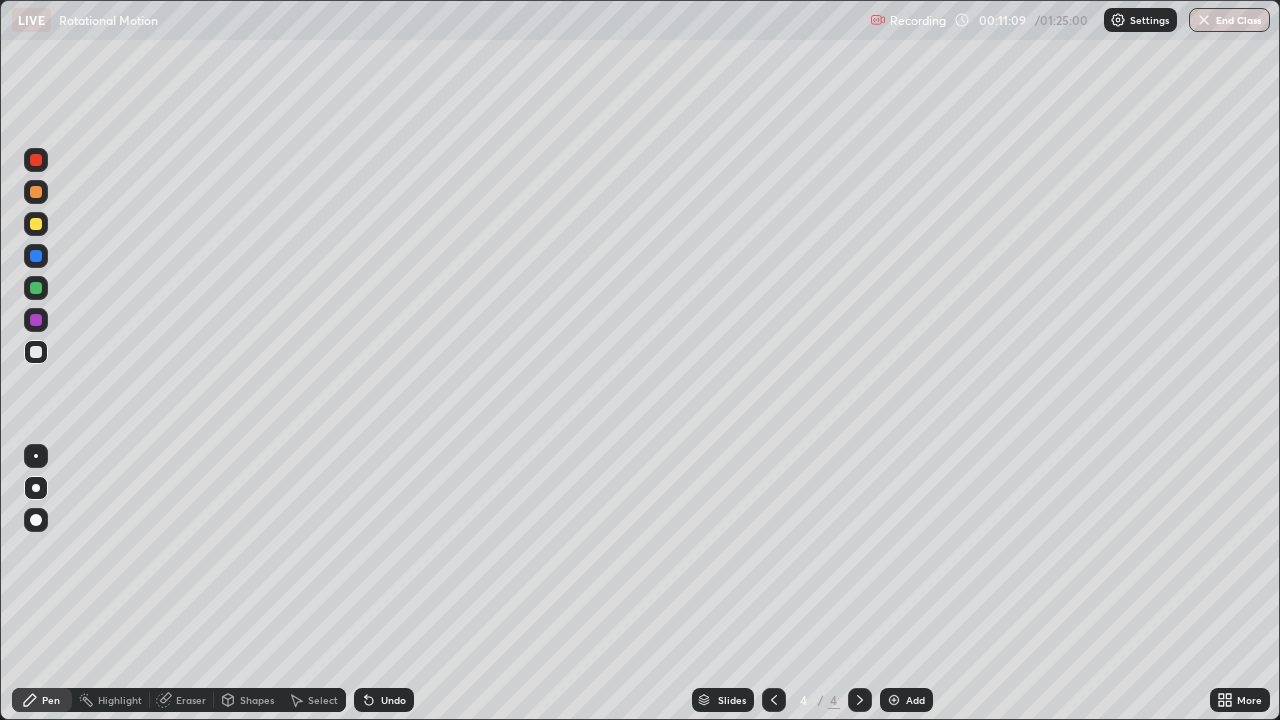 click on "Undo" at bounding box center (393, 700) 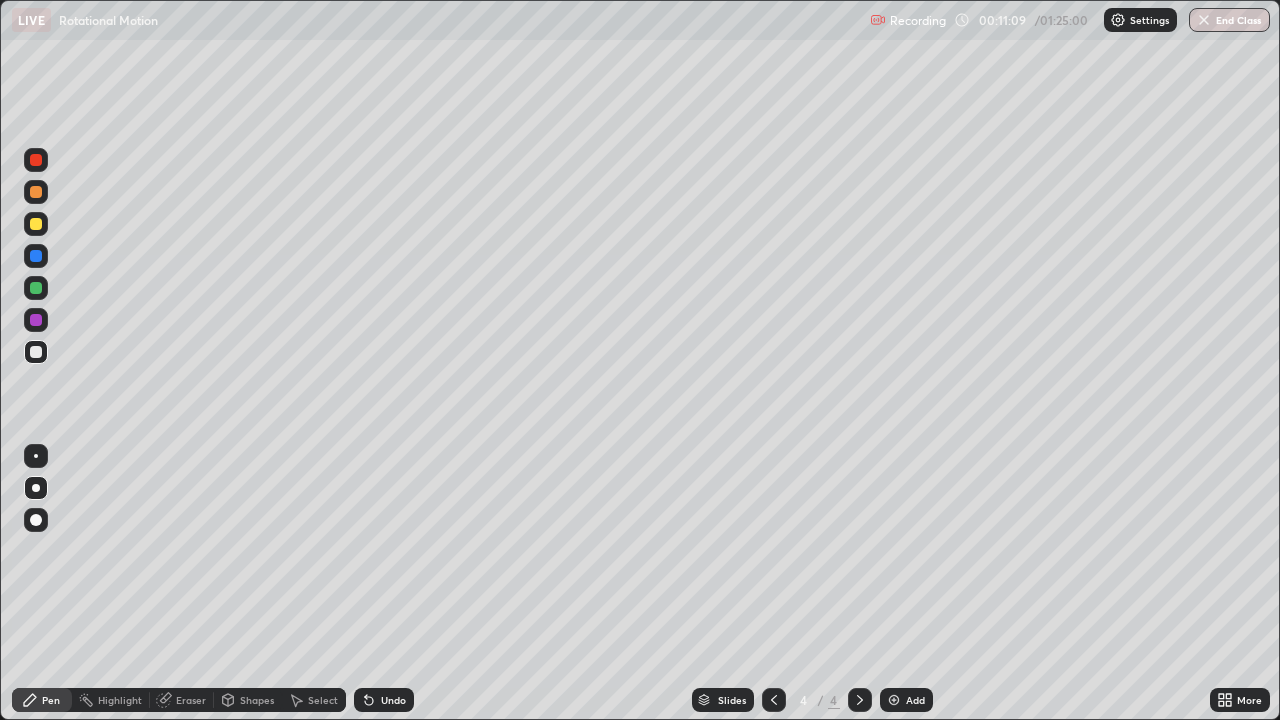 click on "Undo" at bounding box center [393, 700] 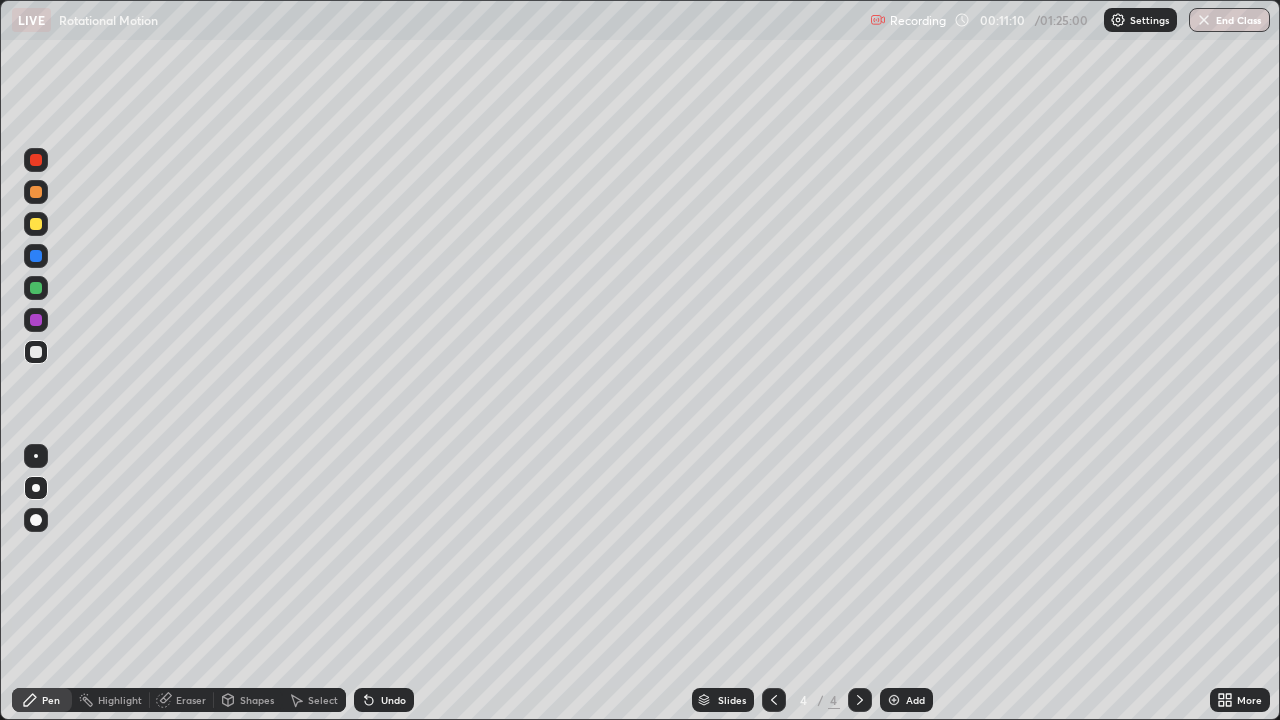 click on "Undo" at bounding box center (393, 700) 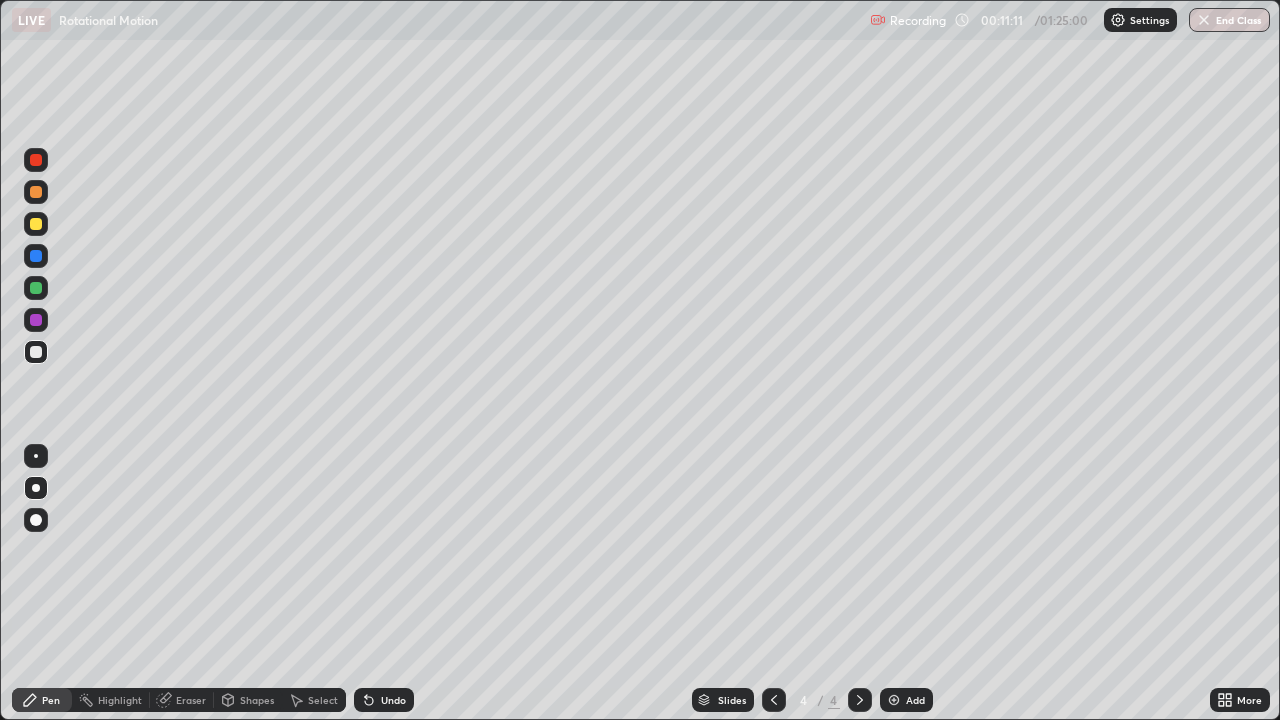 click on "Undo" at bounding box center [393, 700] 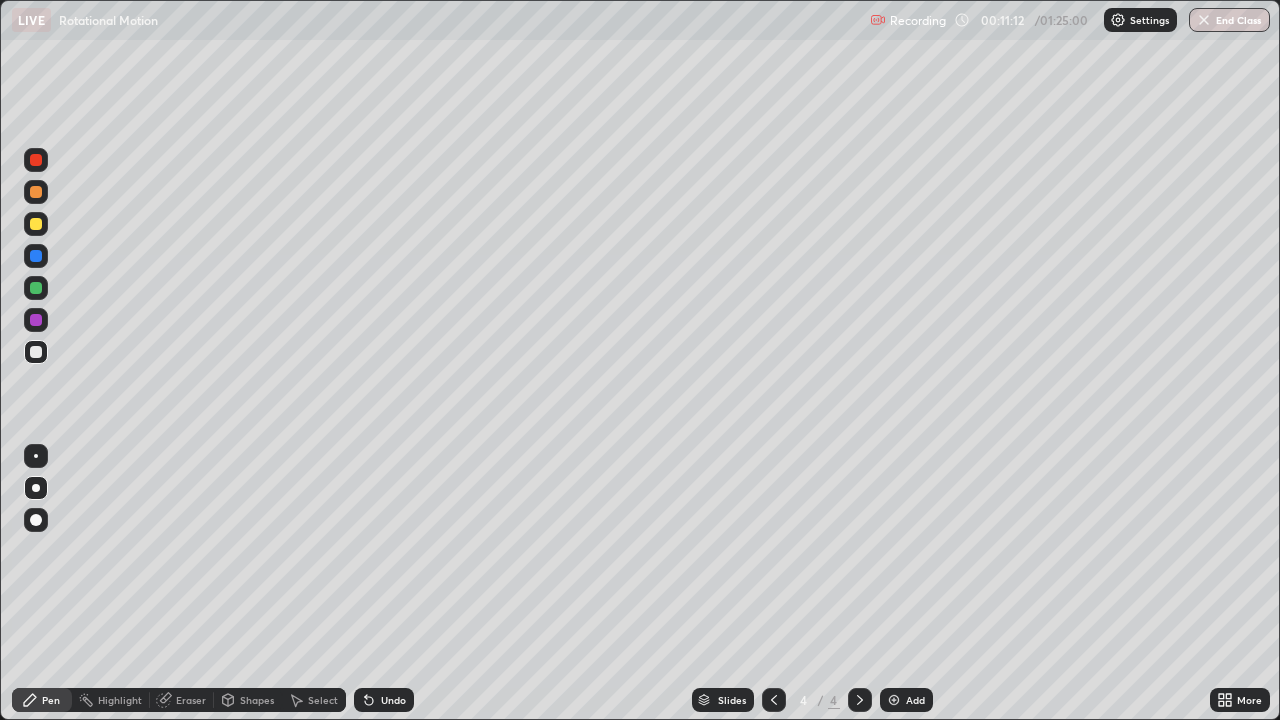 click on "Undo" at bounding box center [393, 700] 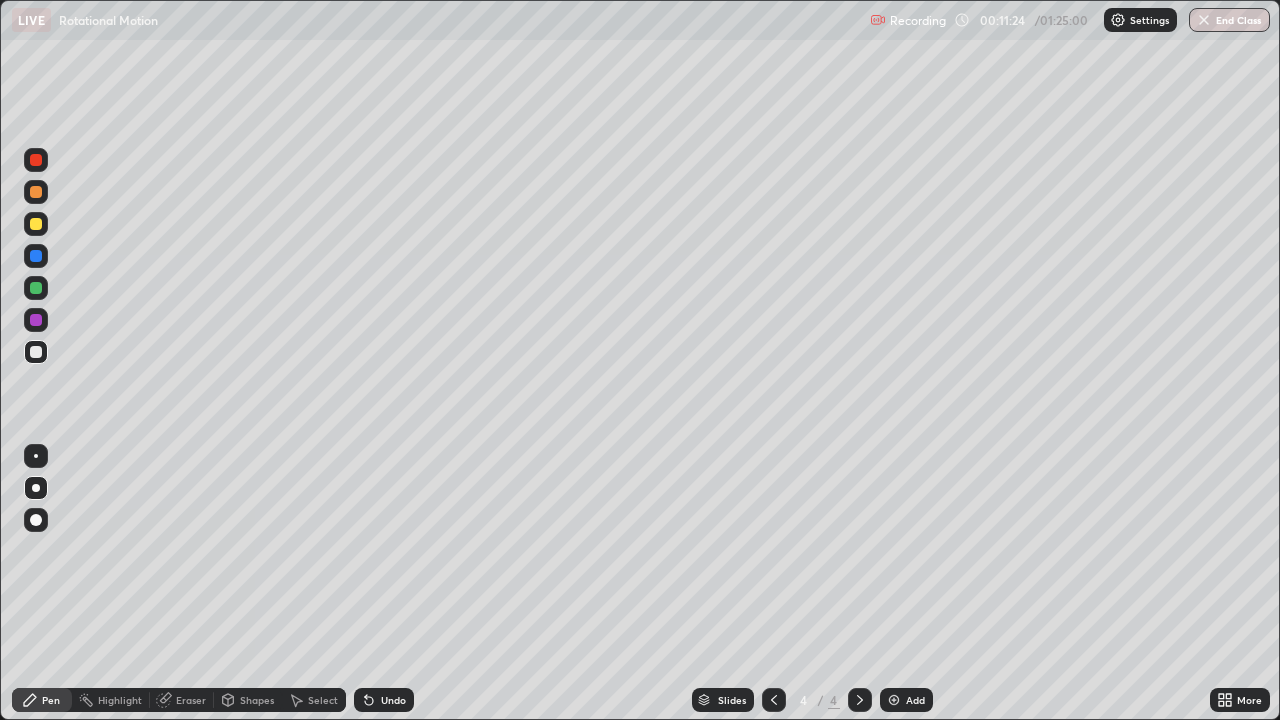 click 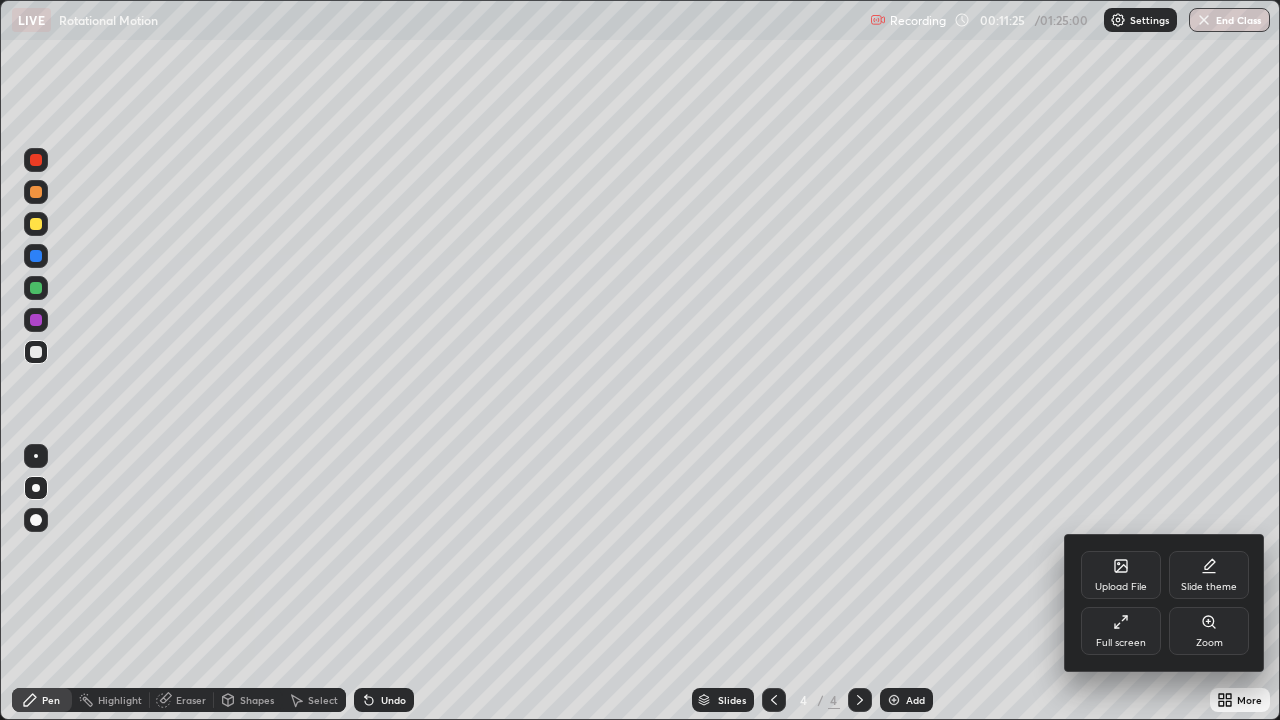 click on "Full screen" at bounding box center [1121, 631] 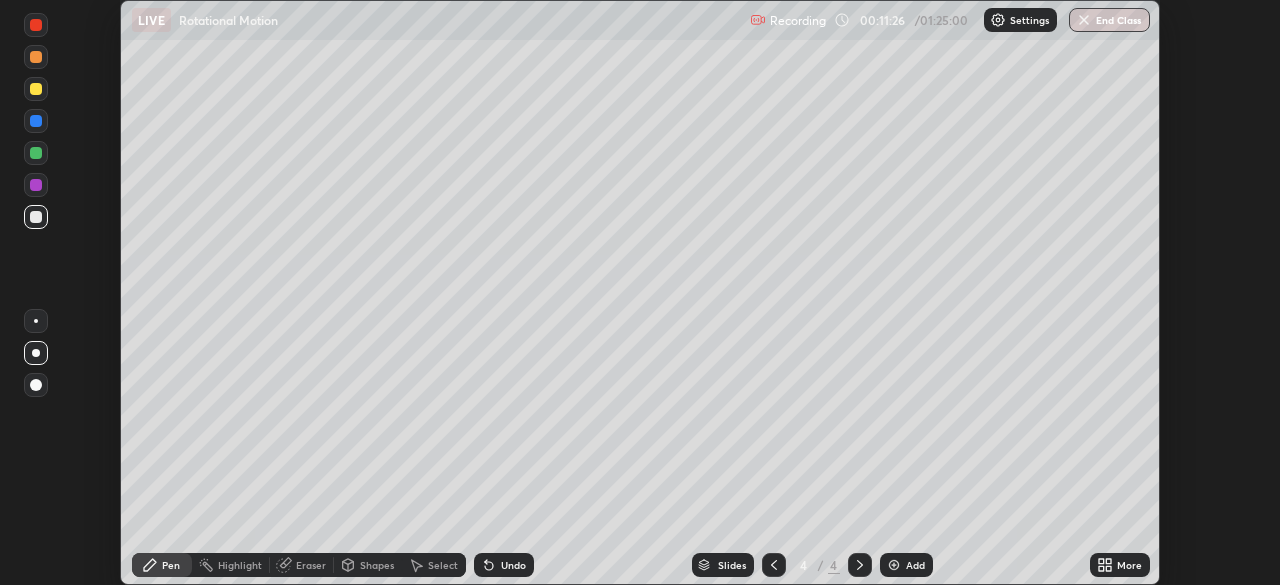 scroll, scrollTop: 585, scrollLeft: 1280, axis: both 